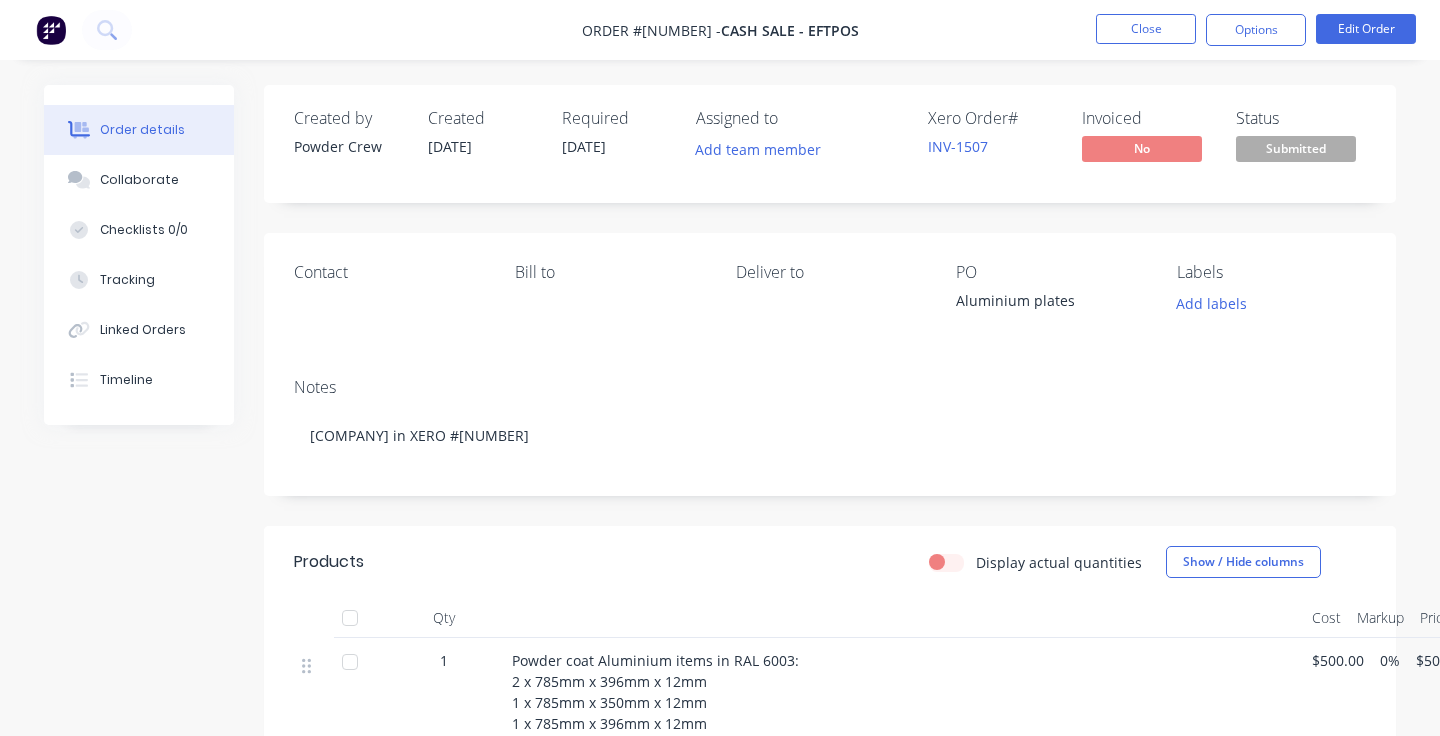 scroll, scrollTop: 0, scrollLeft: 0, axis: both 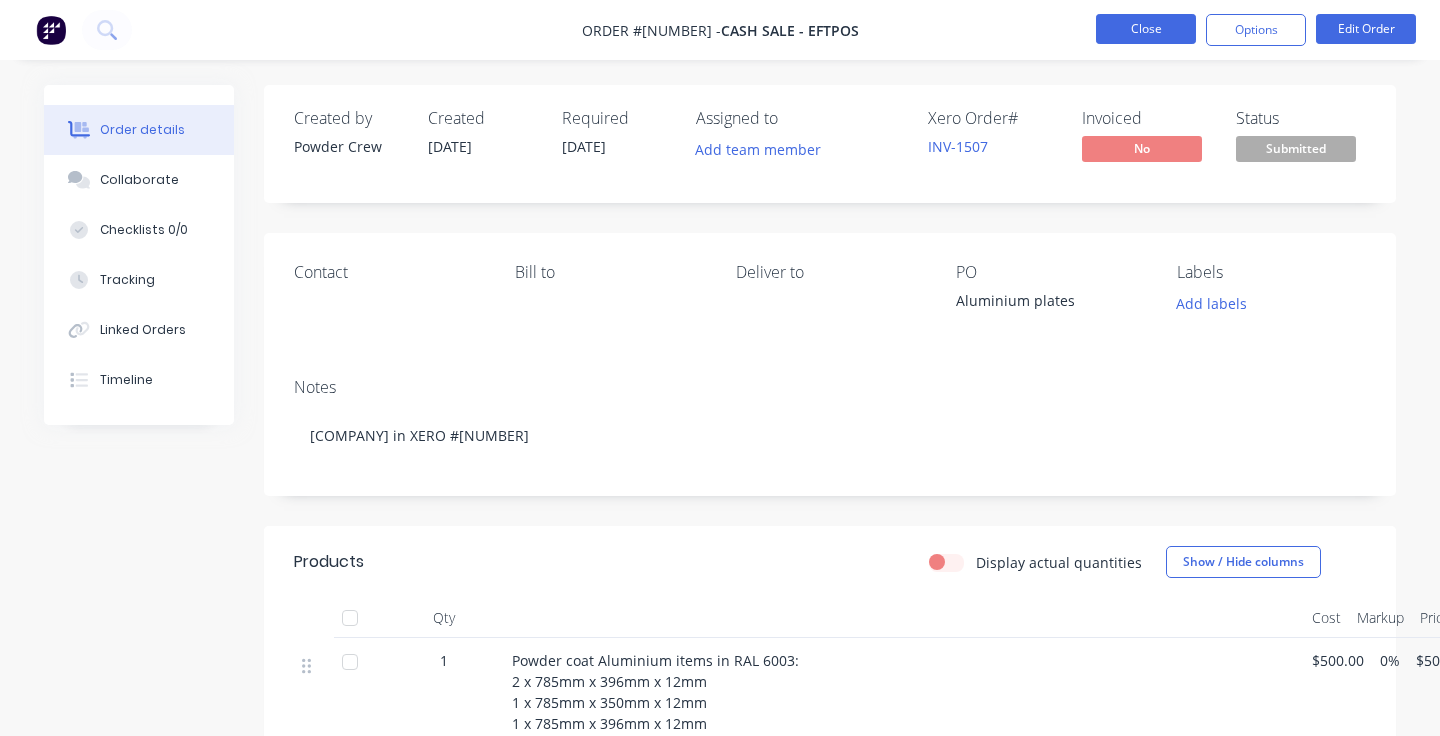 click on "Close" at bounding box center (1146, 29) 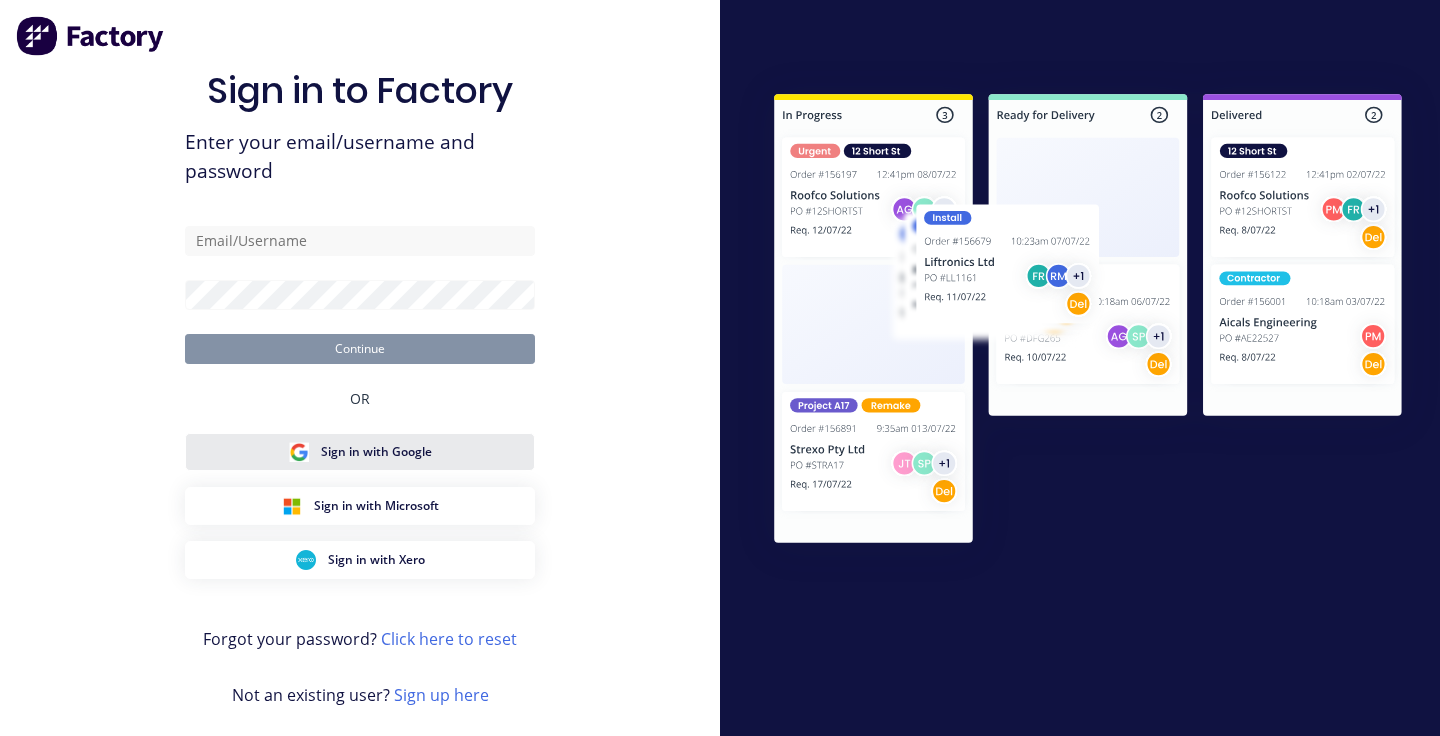 click on "Sign in with Google" at bounding box center (376, 452) 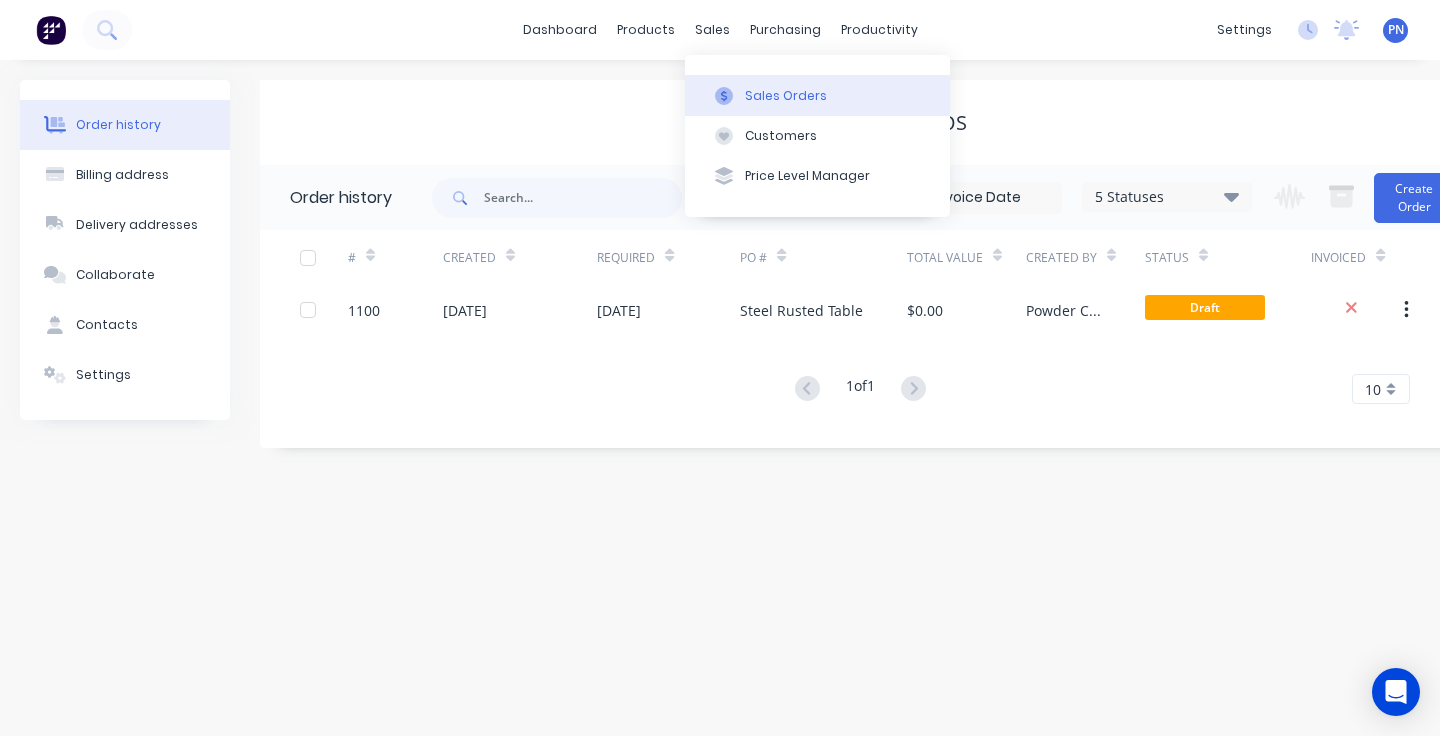 click on "Sales Orders" at bounding box center [786, 96] 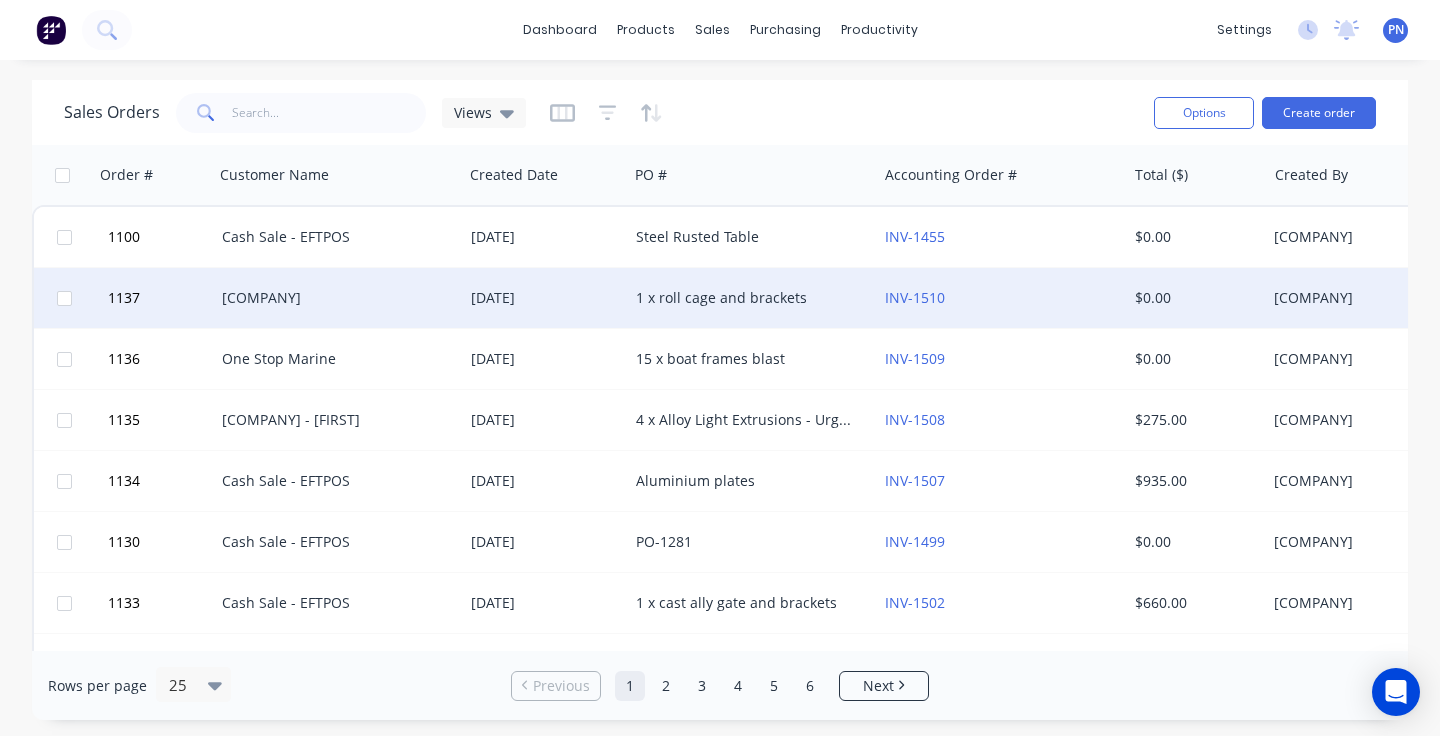 scroll, scrollTop: 0, scrollLeft: 0, axis: both 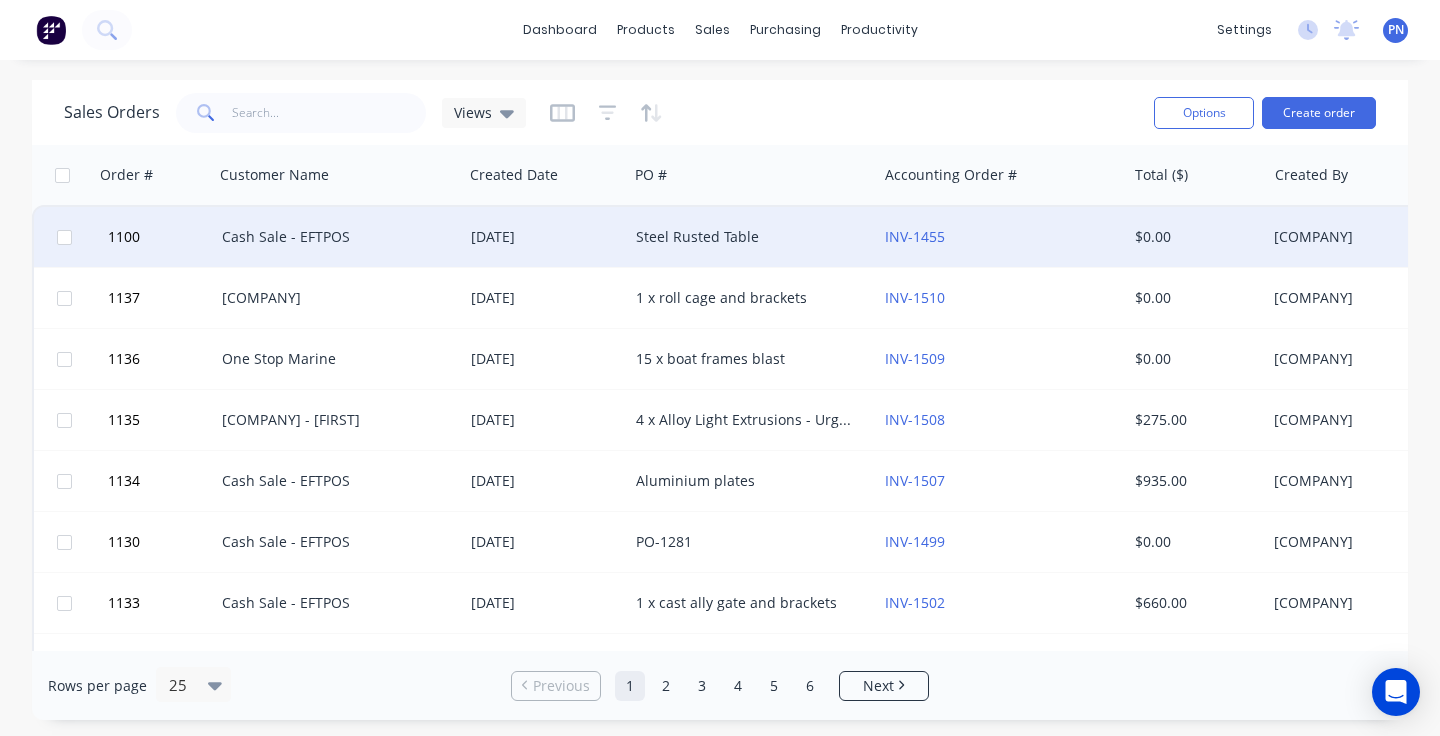 click on "INV-1455" at bounding box center (996, 237) 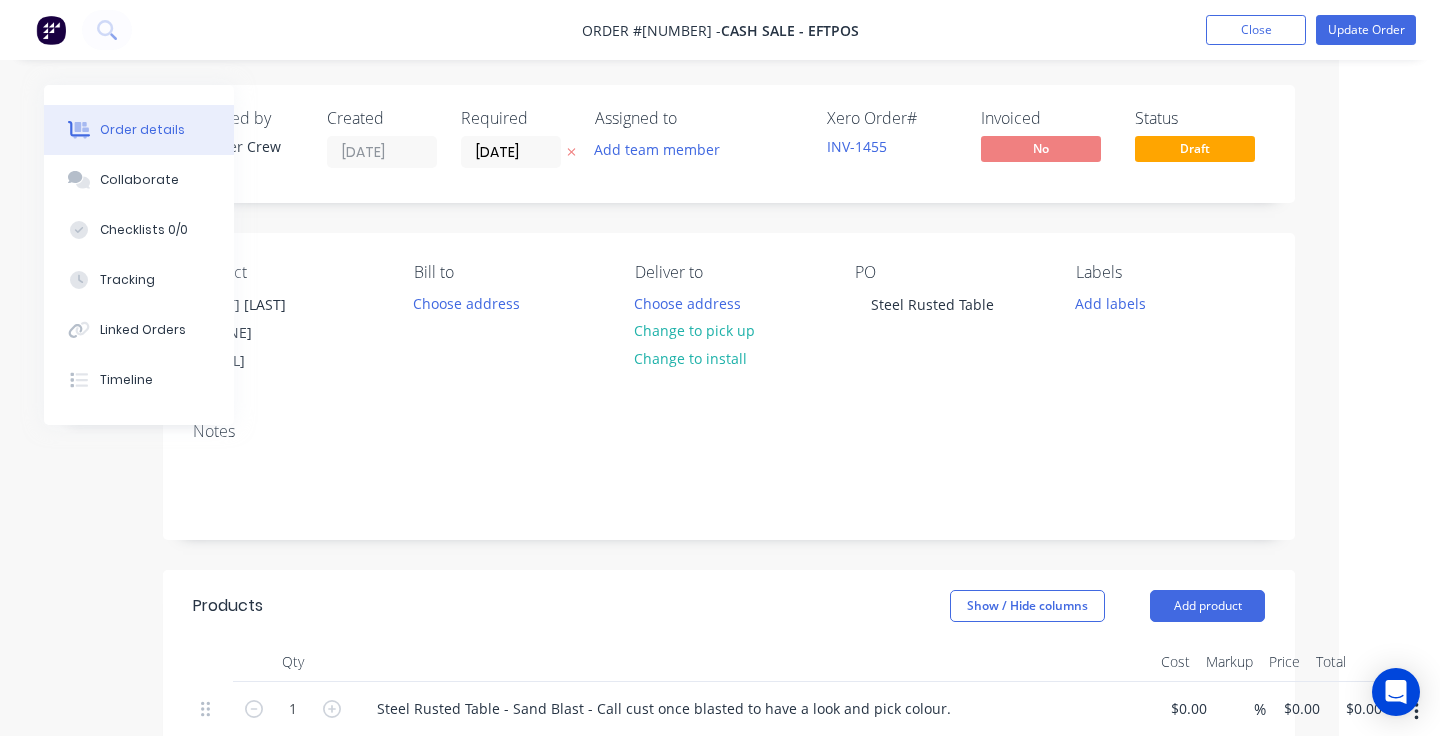 scroll, scrollTop: 0, scrollLeft: 101, axis: horizontal 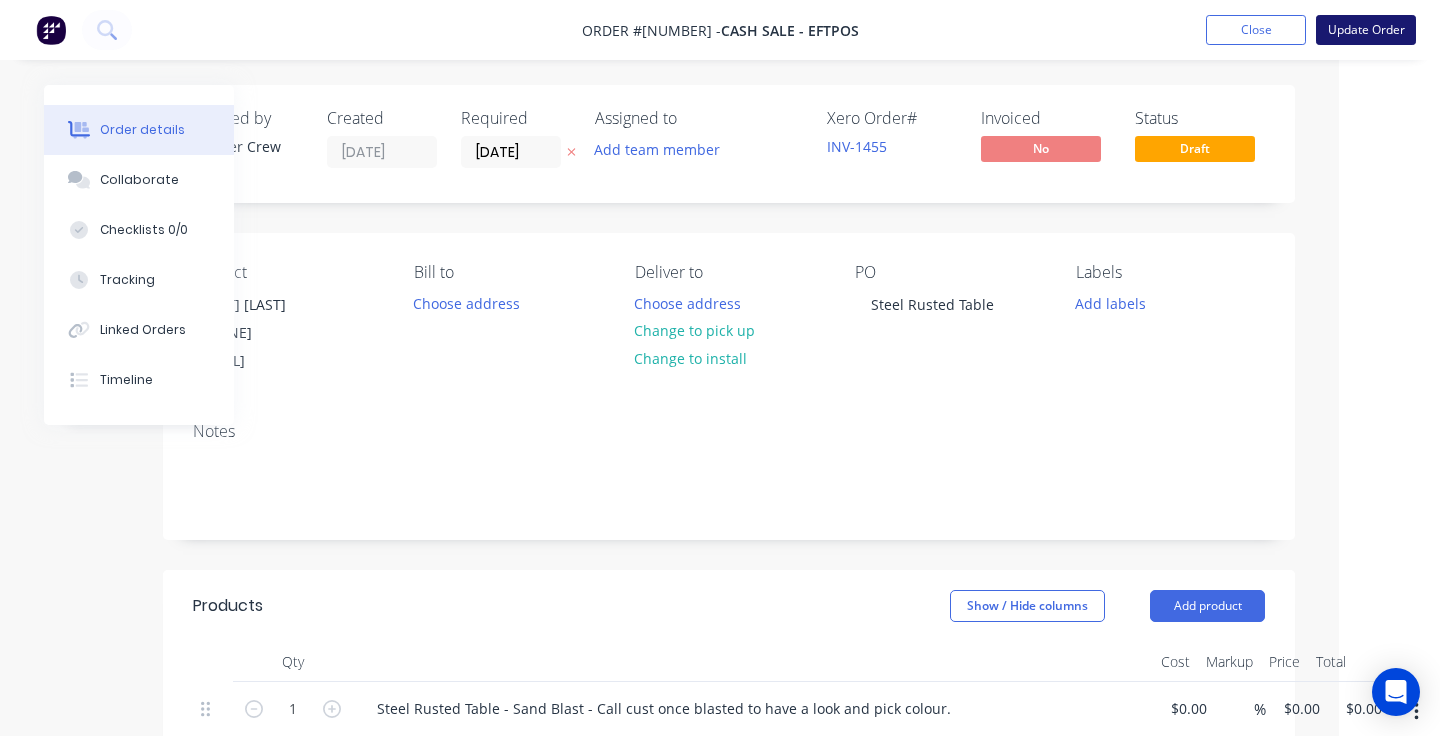 click on "Update Order" at bounding box center (1366, 30) 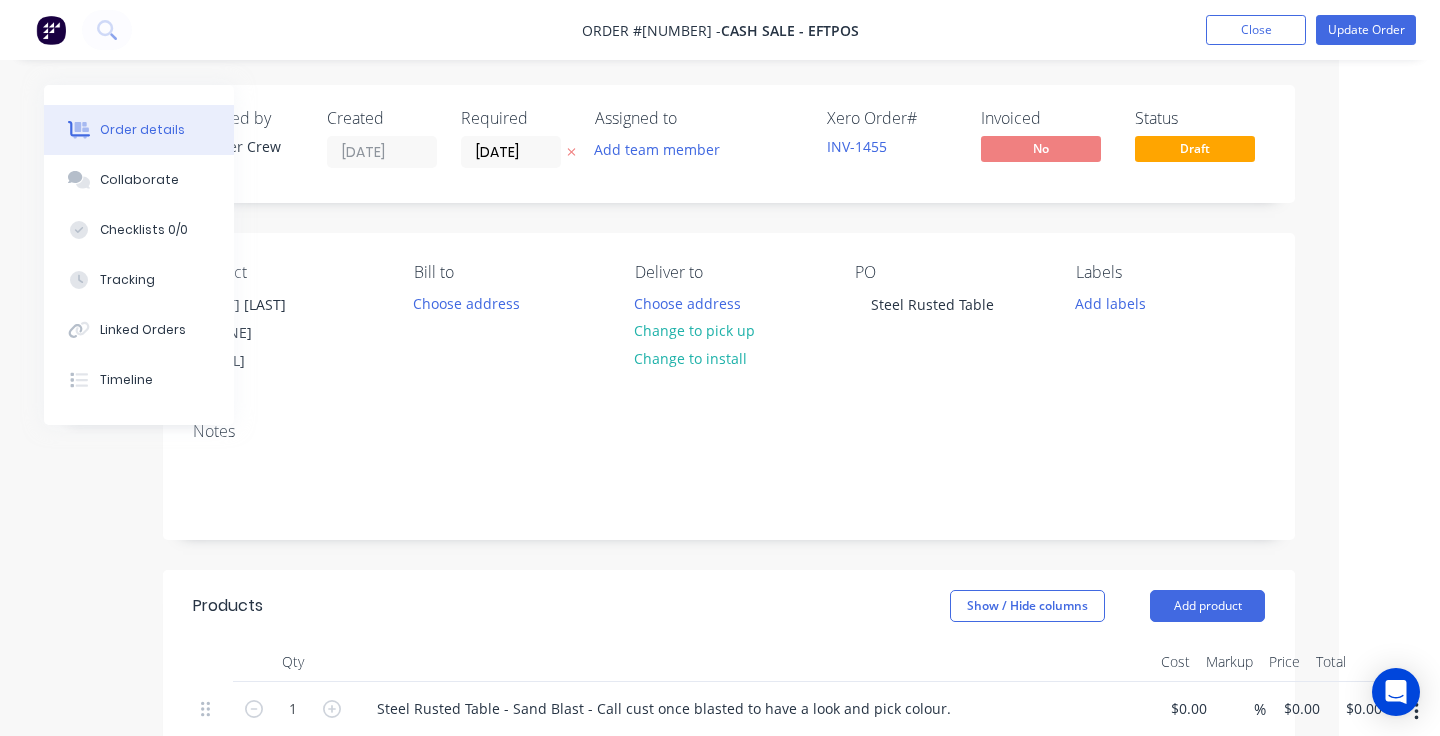 scroll, scrollTop: 0, scrollLeft: 0, axis: both 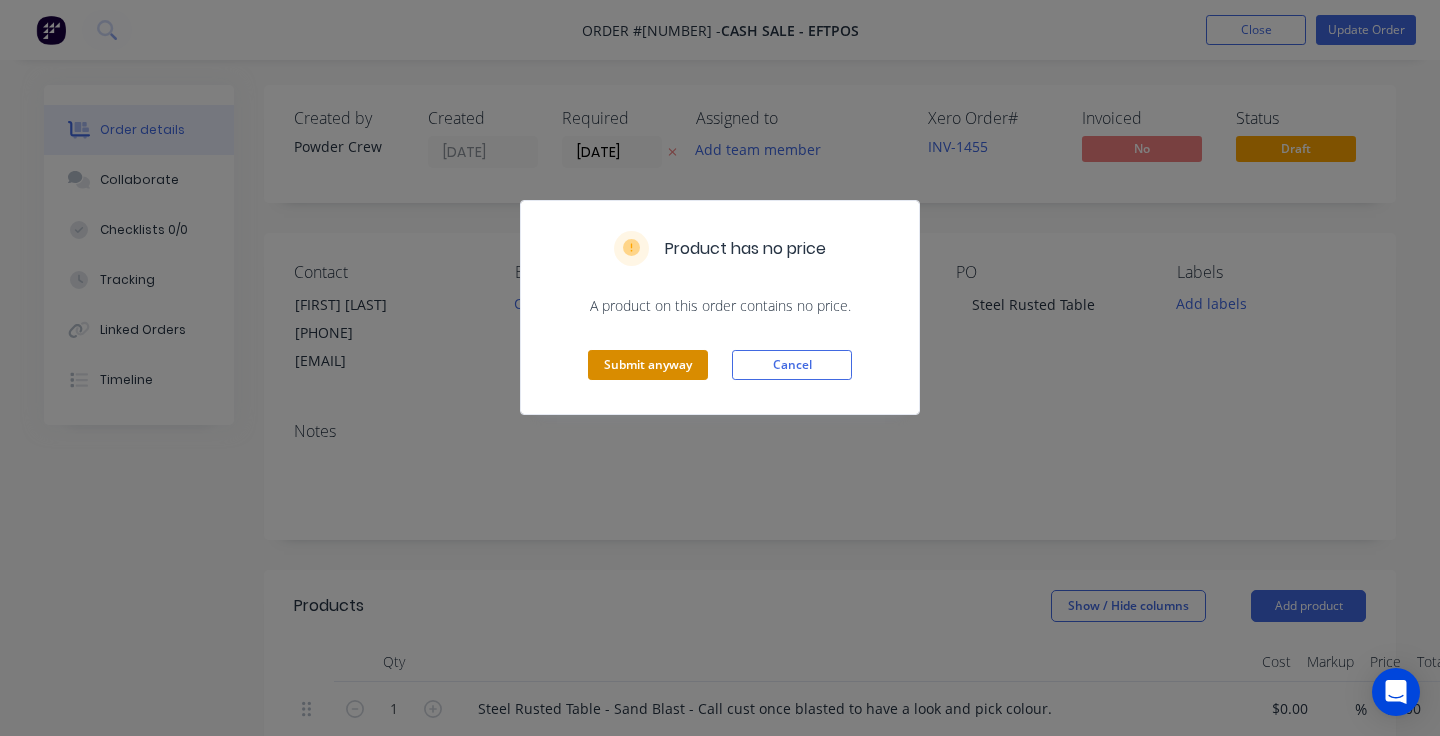 click on "Submit anyway" at bounding box center [648, 365] 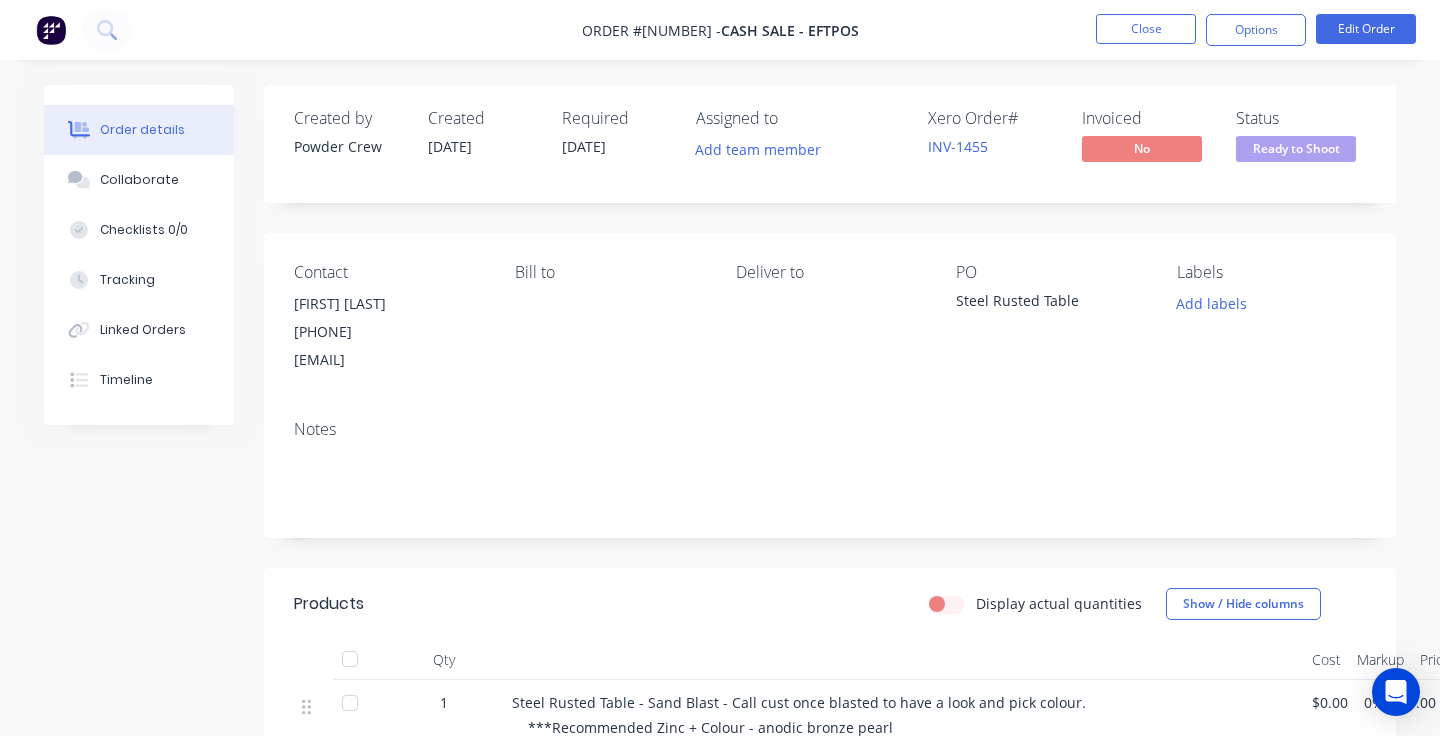 scroll, scrollTop: 0, scrollLeft: 0, axis: both 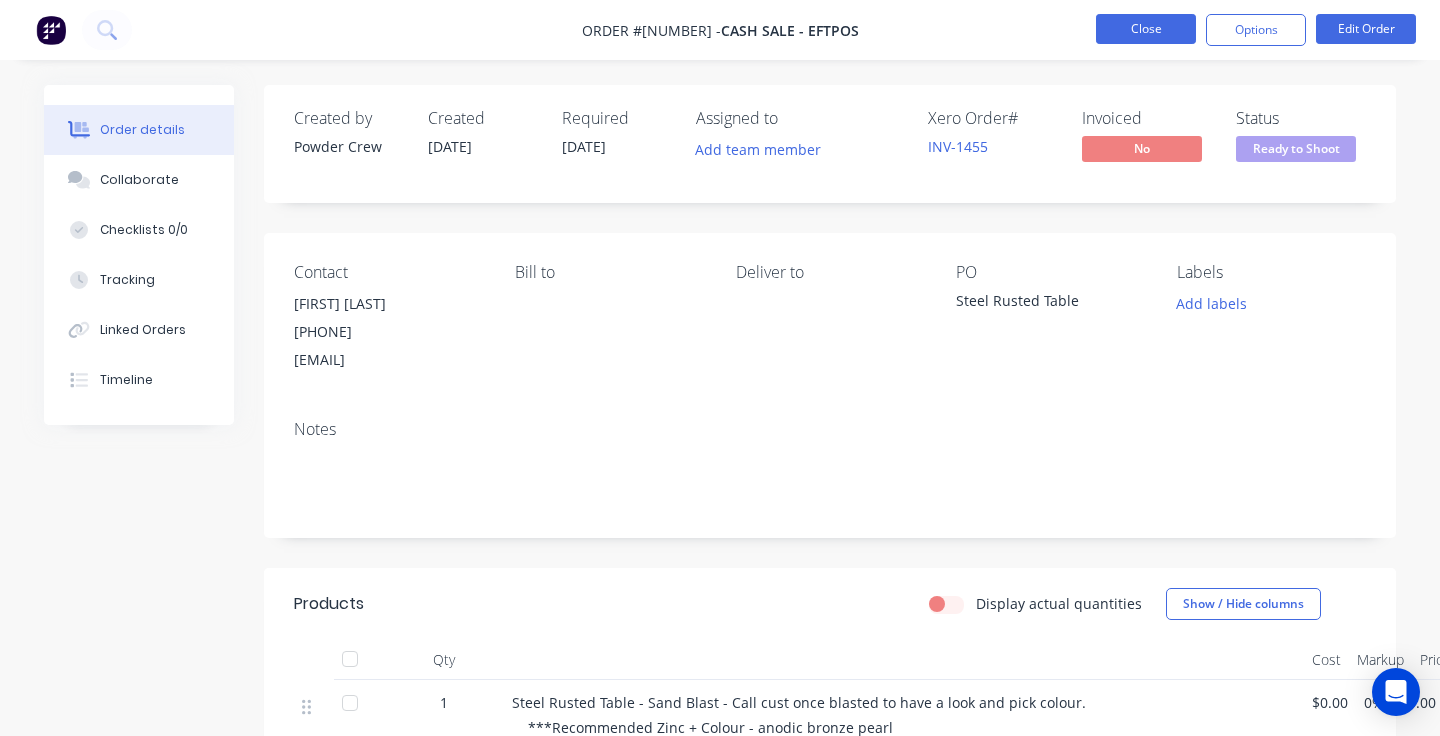 click on "Close" at bounding box center (1146, 29) 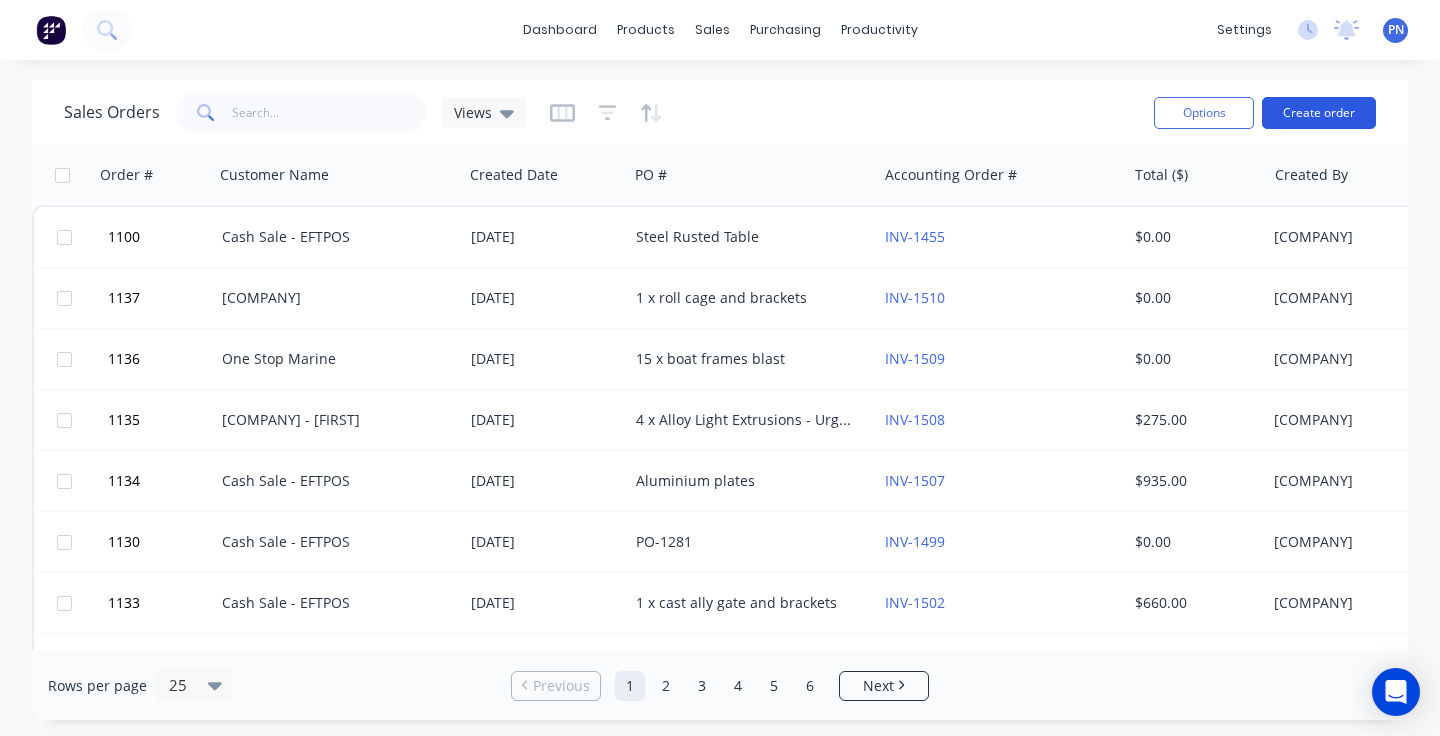 click on "Create order" at bounding box center (1319, 113) 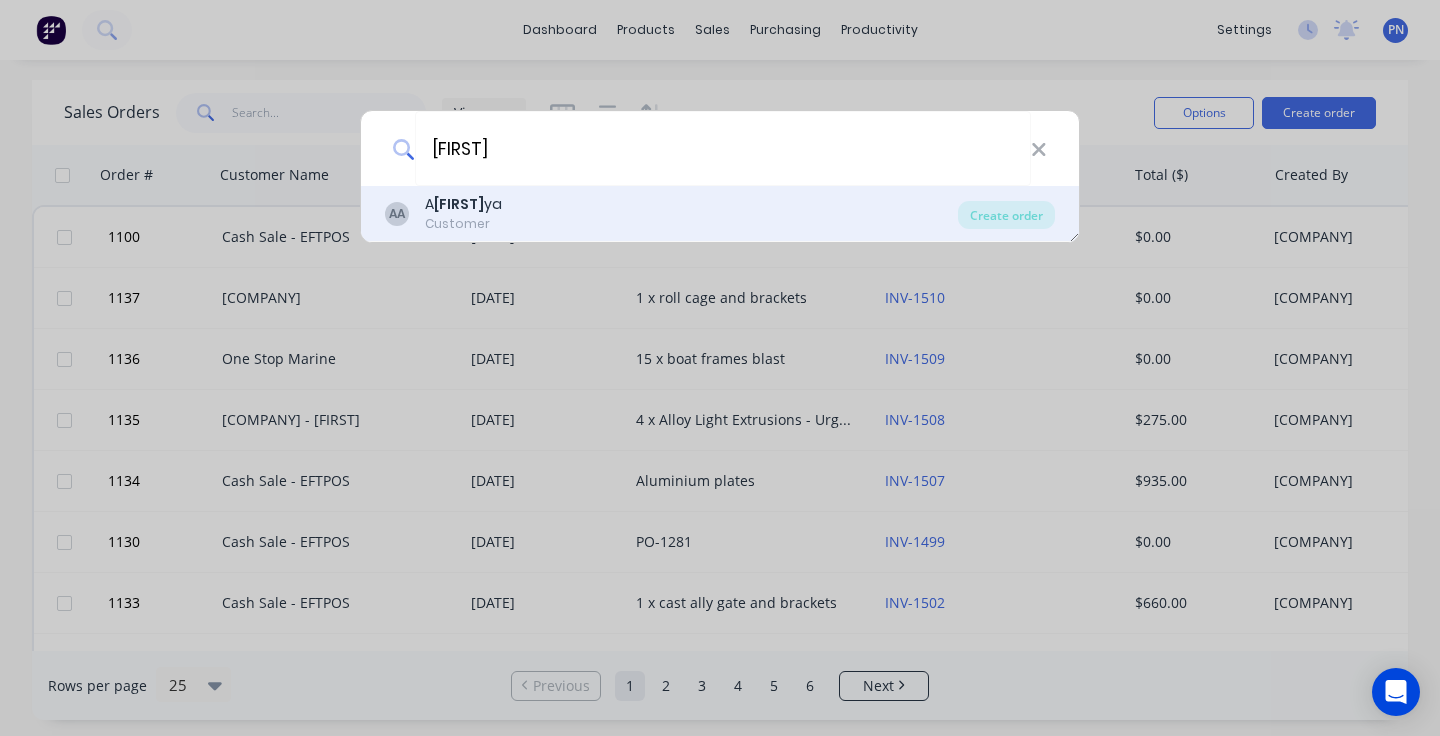 drag, startPoint x: 743, startPoint y: 27, endPoint x: 528, endPoint y: 213, distance: 284.29034 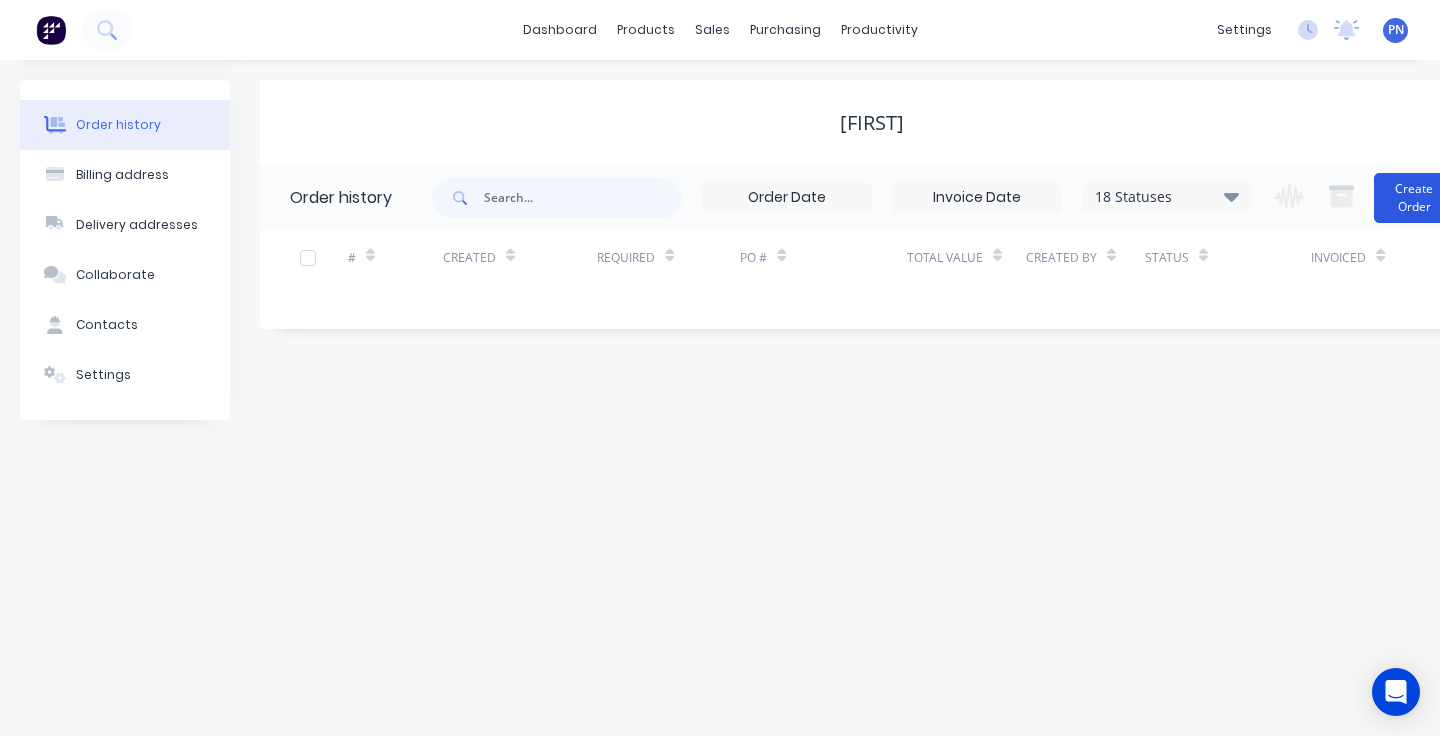 click on "Create Order" at bounding box center (1414, 198) 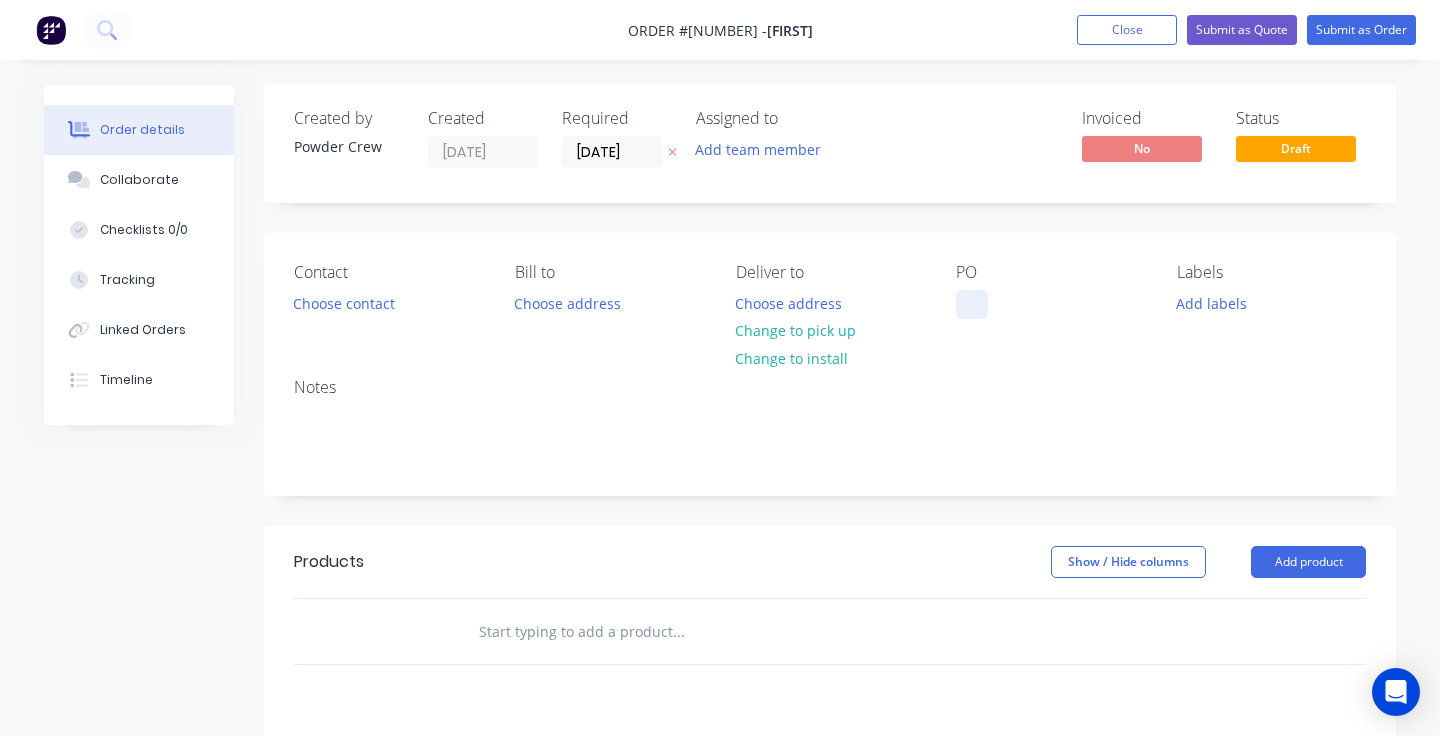 click at bounding box center (972, 304) 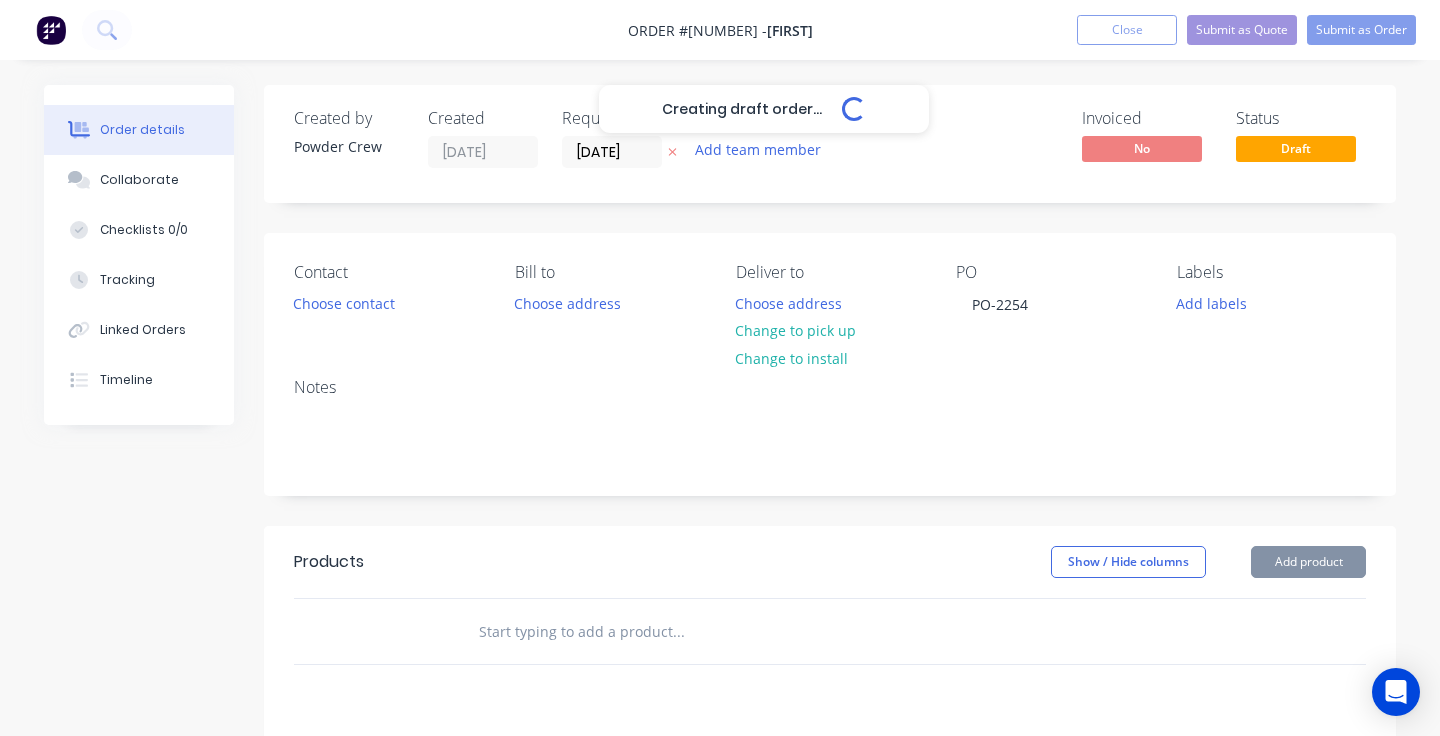 click on "Created by [PERSON] Created [DATE] Required [DATE] Assigned to Add team member Invoiced No Status Draft Contact Choose contact Bill to Choose address Deliver to Choose address Change to pick up Change to install PO PO-2254 Labels Add labels Create new label Notes Products Show / Hide columns Add product     add delivery fee add markup add discount Labour $0.00 Sub total $0.00 Margin $0.00  ( 0 %) Tax $0.00 Total $0.00" at bounding box center (720, 630) 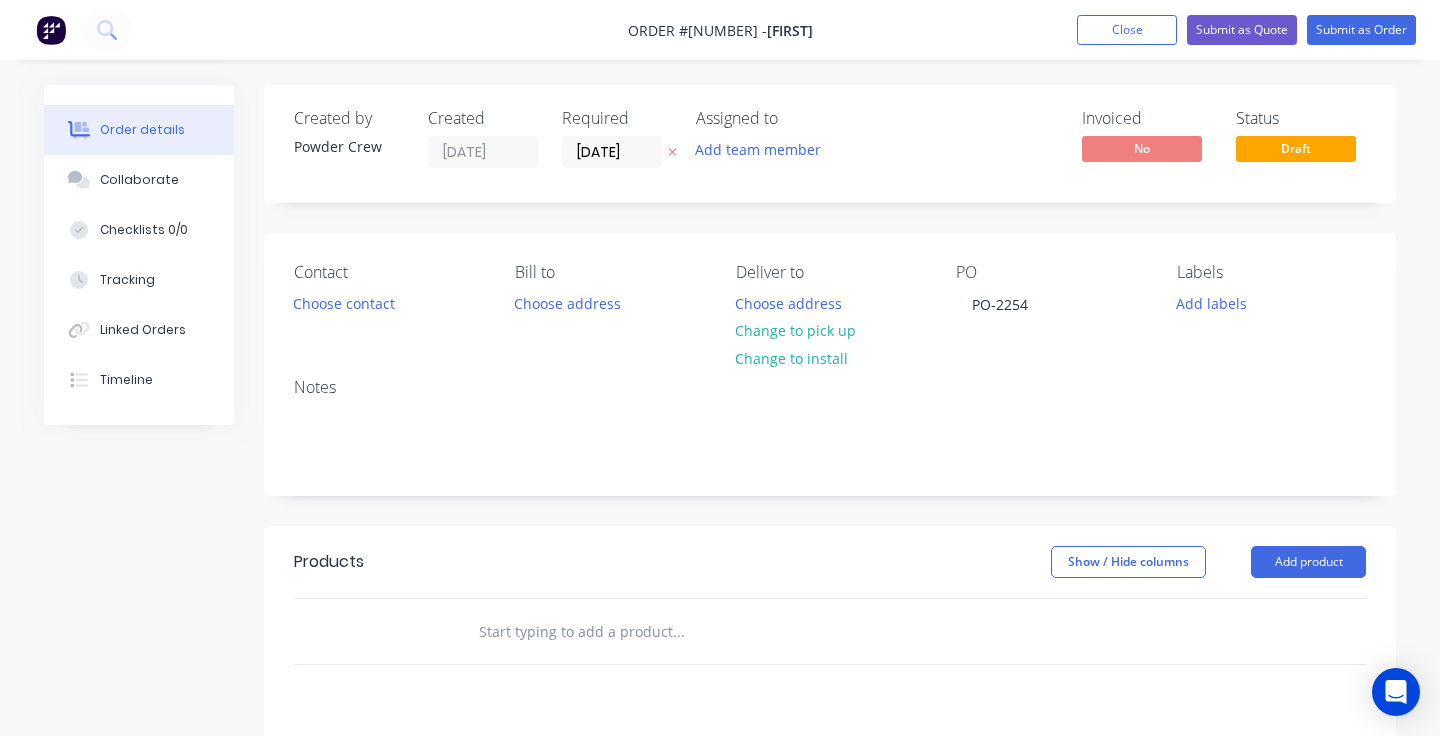 click on "Products Show / Hide columns Add product" at bounding box center [830, 562] 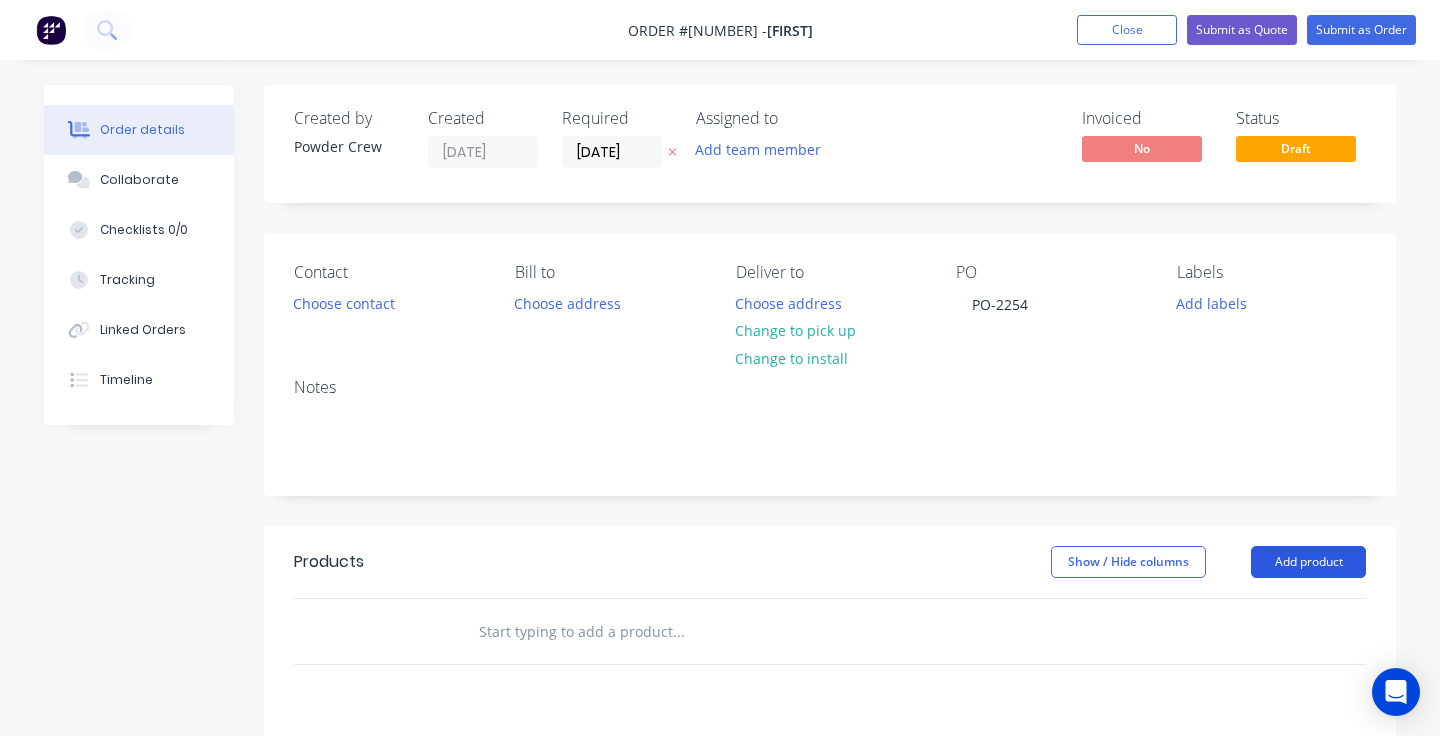 click on "Add product" at bounding box center [1308, 562] 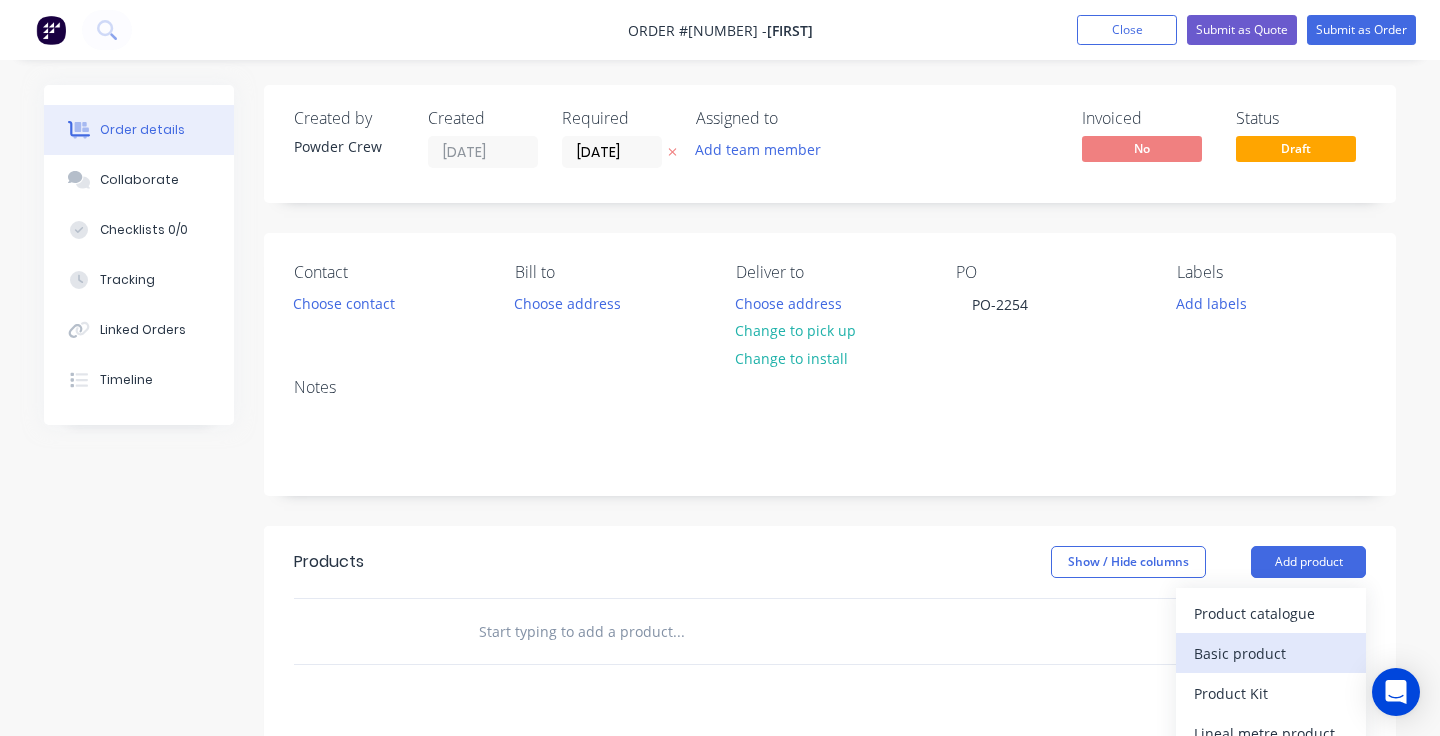 click on "Basic product" at bounding box center [1271, 653] 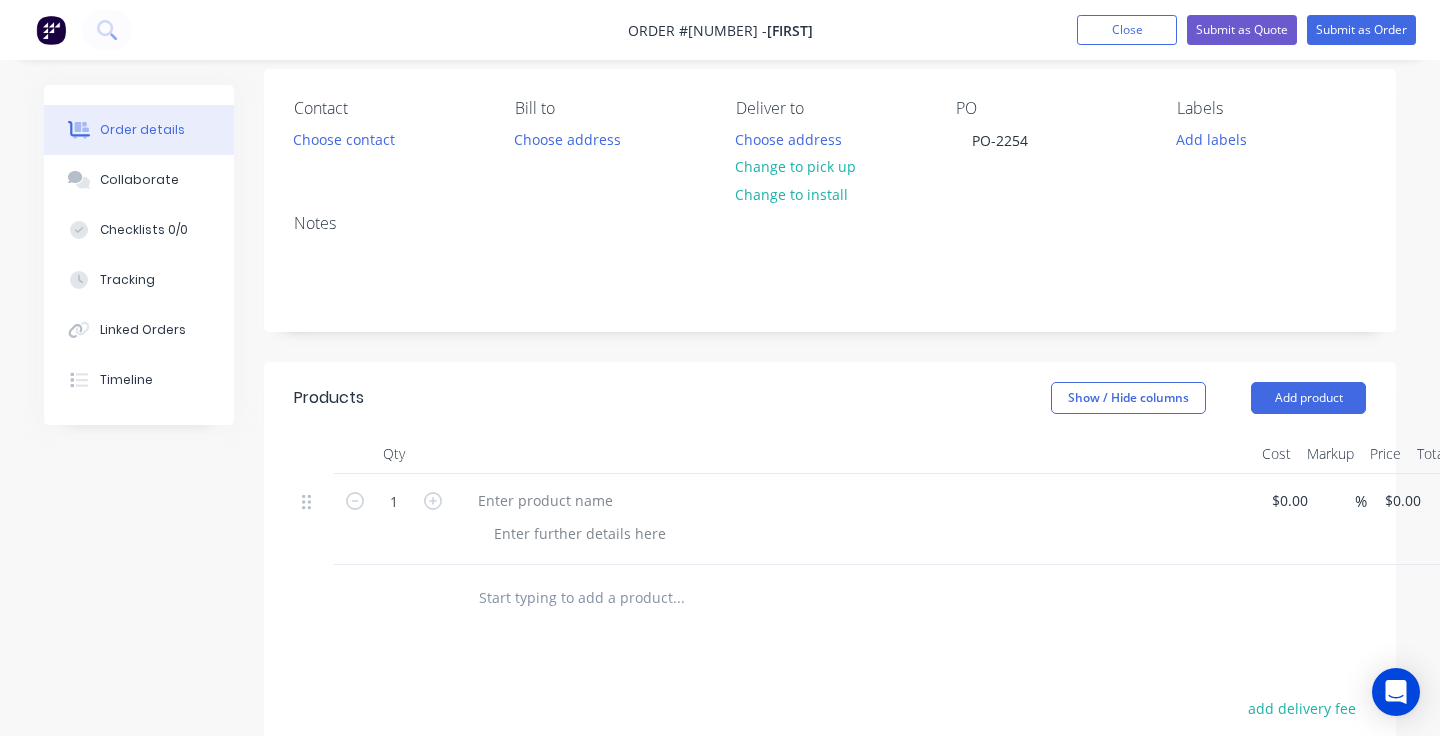 scroll, scrollTop: 203, scrollLeft: 0, axis: vertical 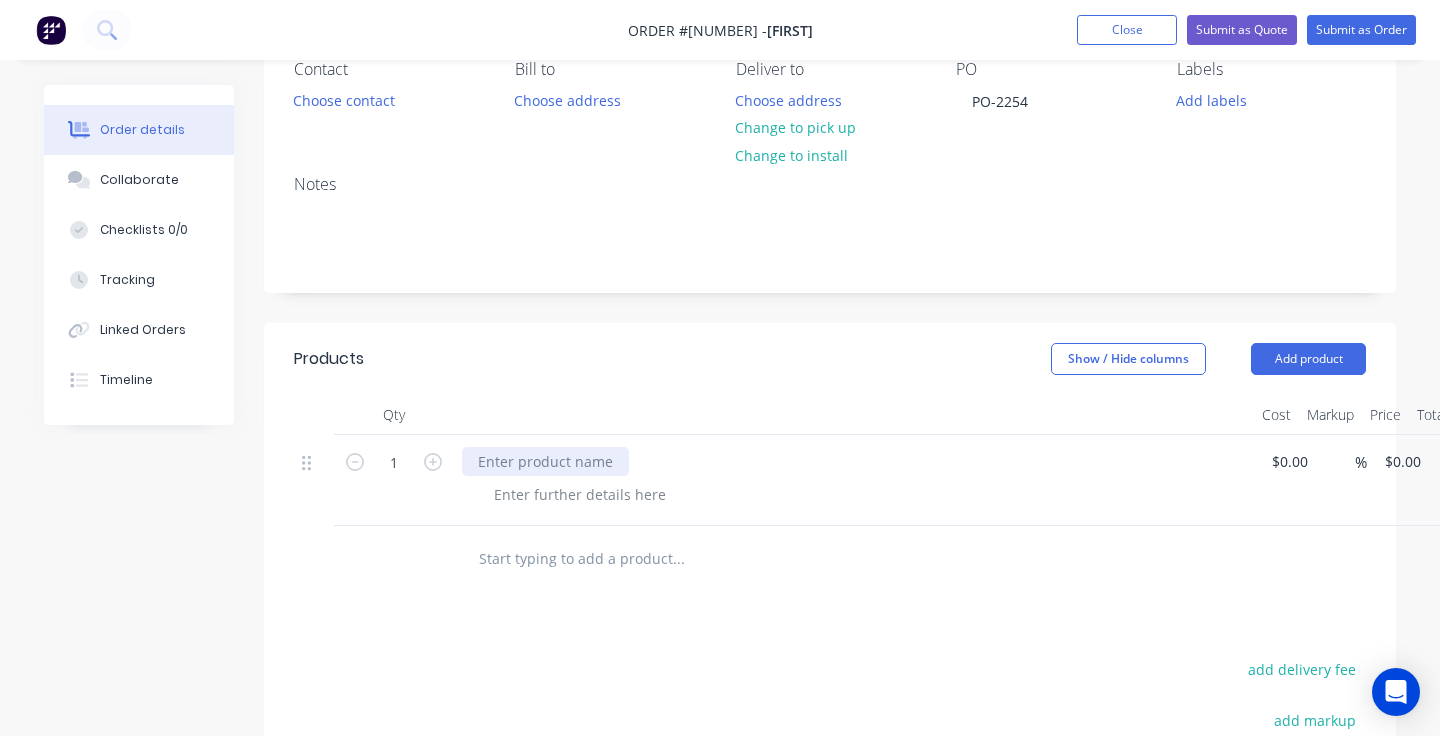 click at bounding box center (545, 461) 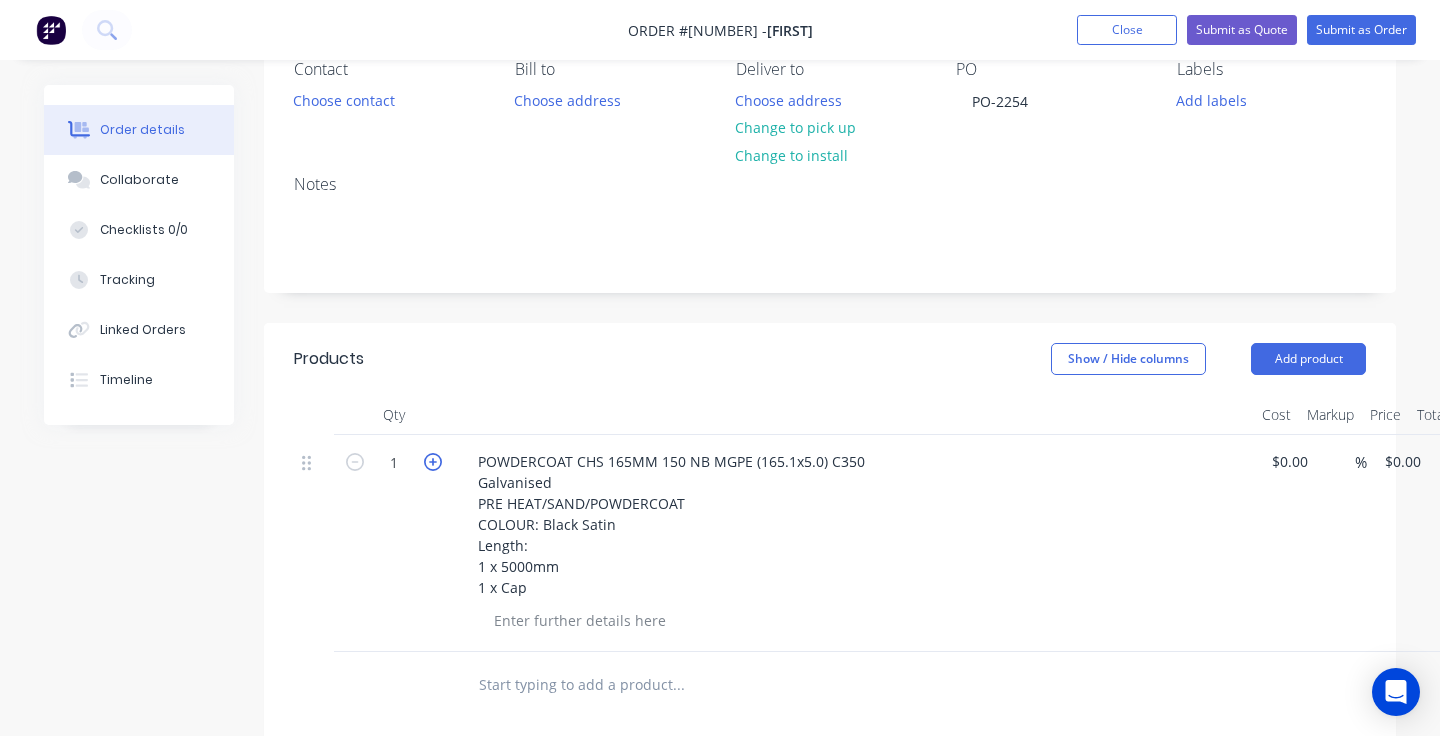 click at bounding box center (433, 462) 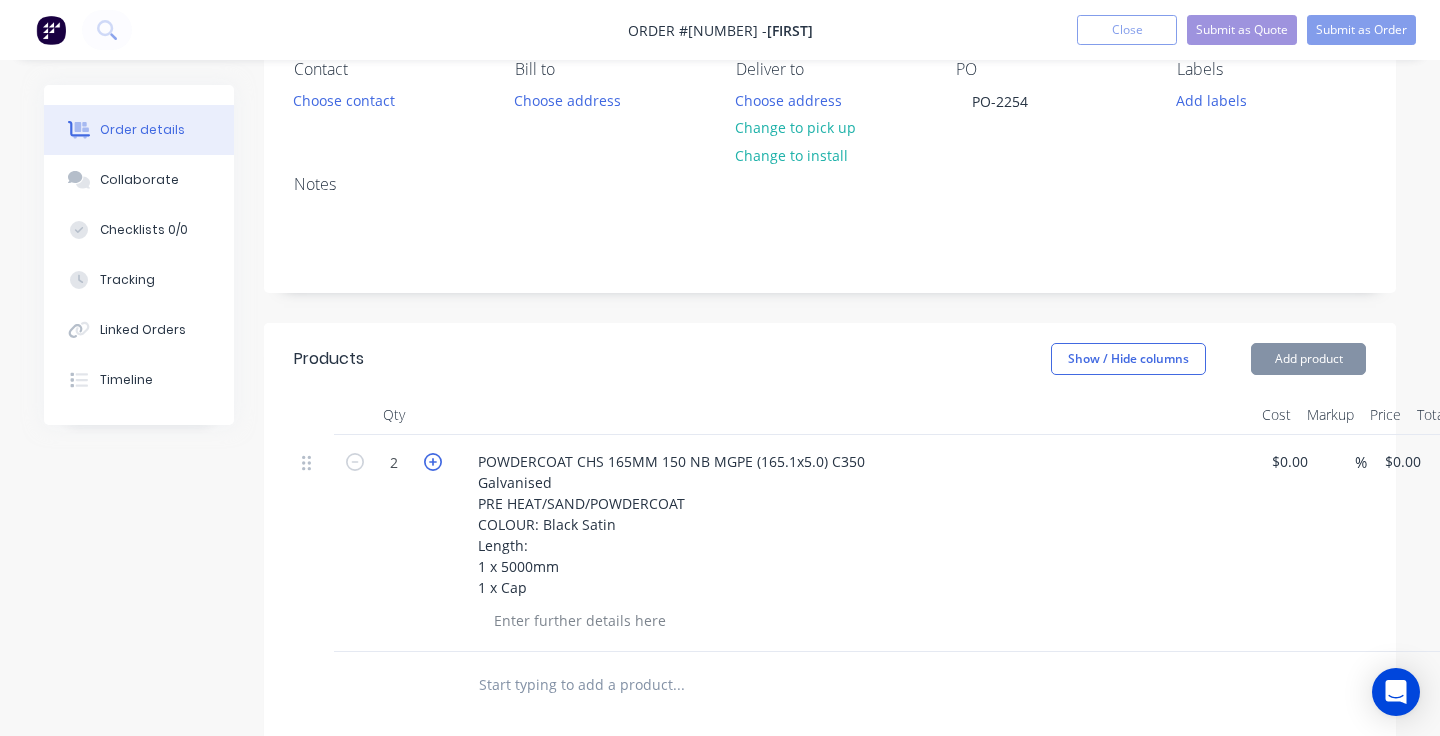 click at bounding box center [433, 462] 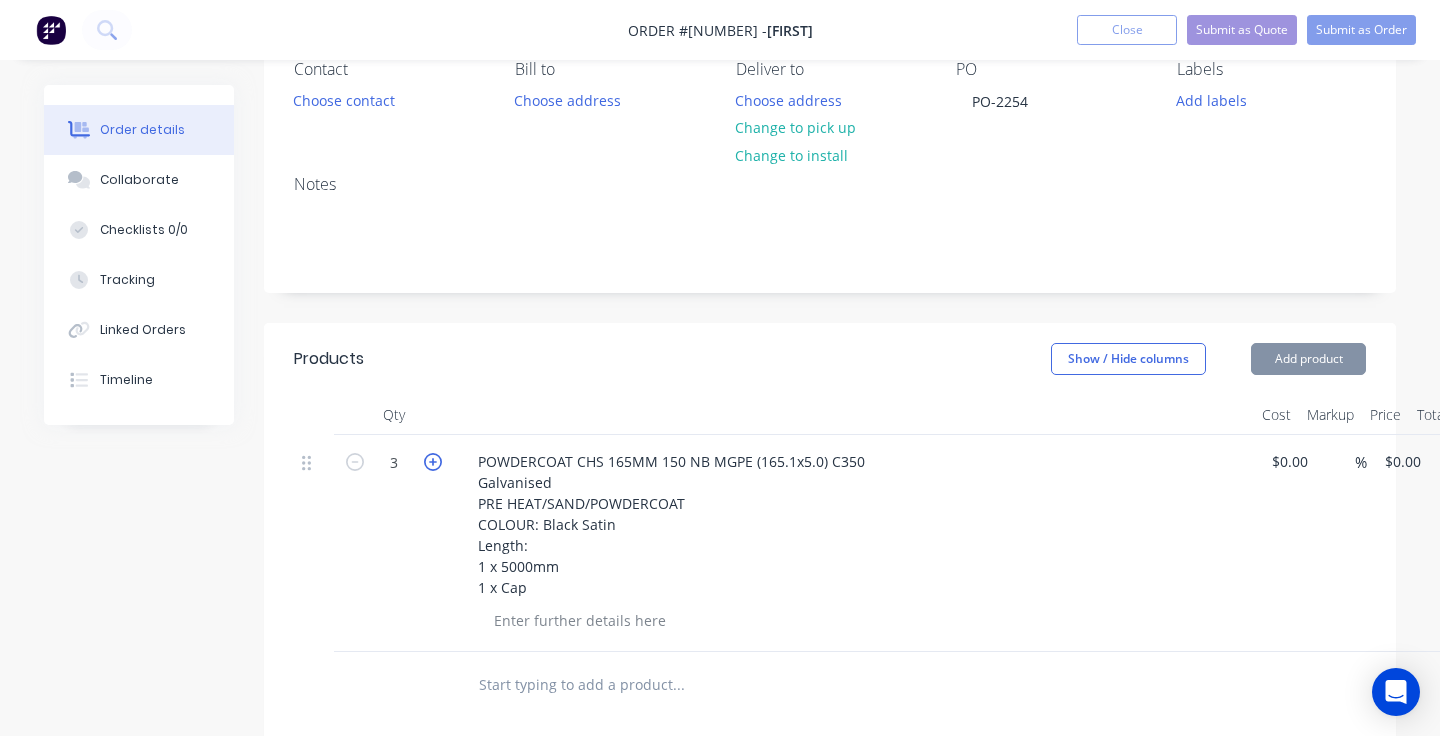 click at bounding box center [433, 462] 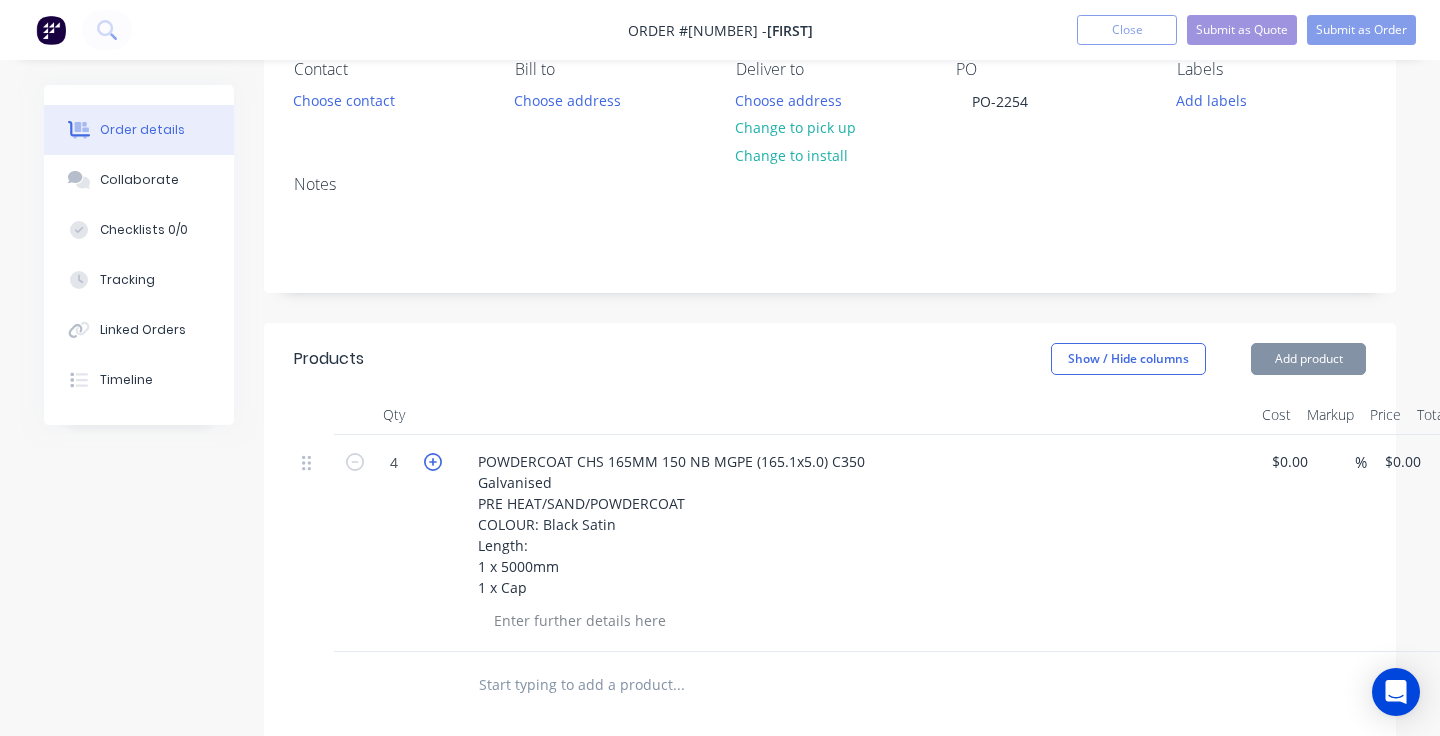 click at bounding box center [433, 462] 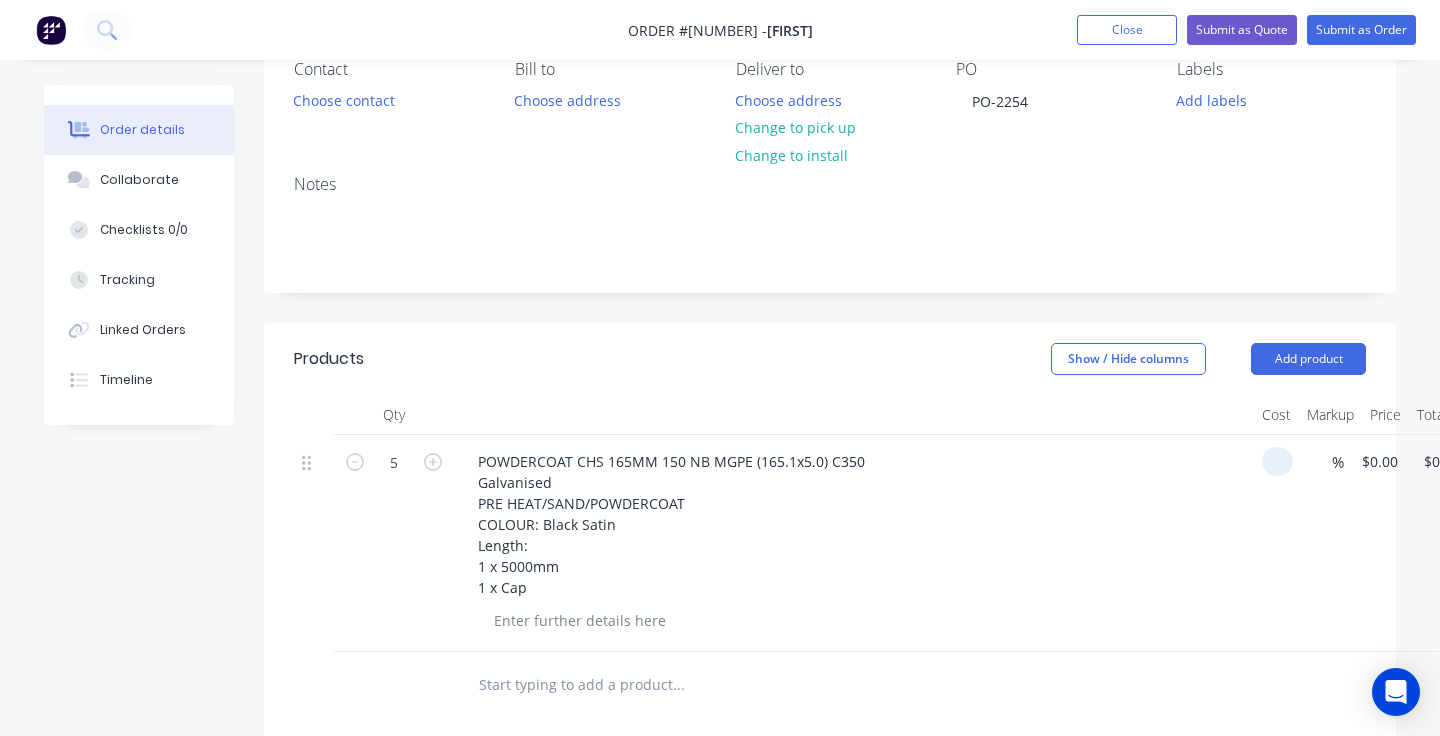 click at bounding box center [1281, 461] 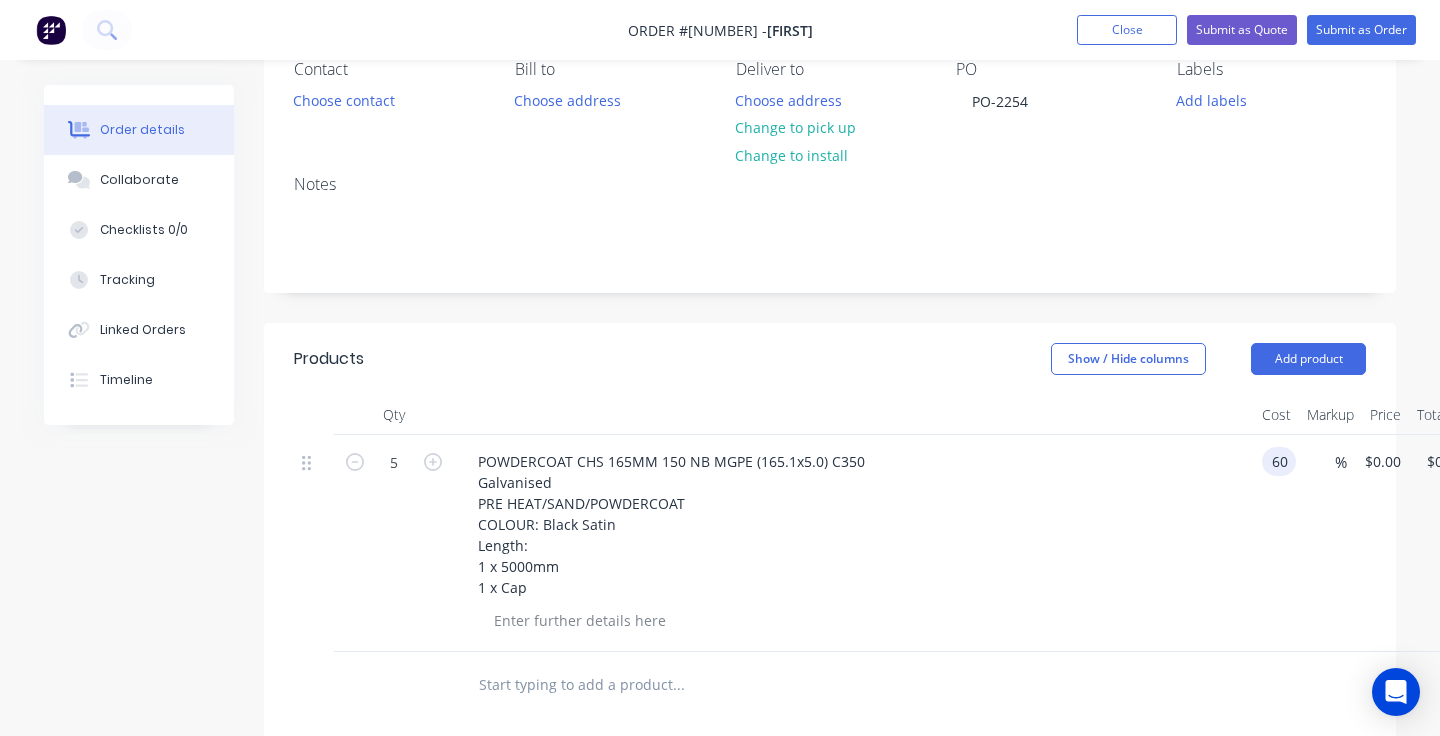 type on "60" 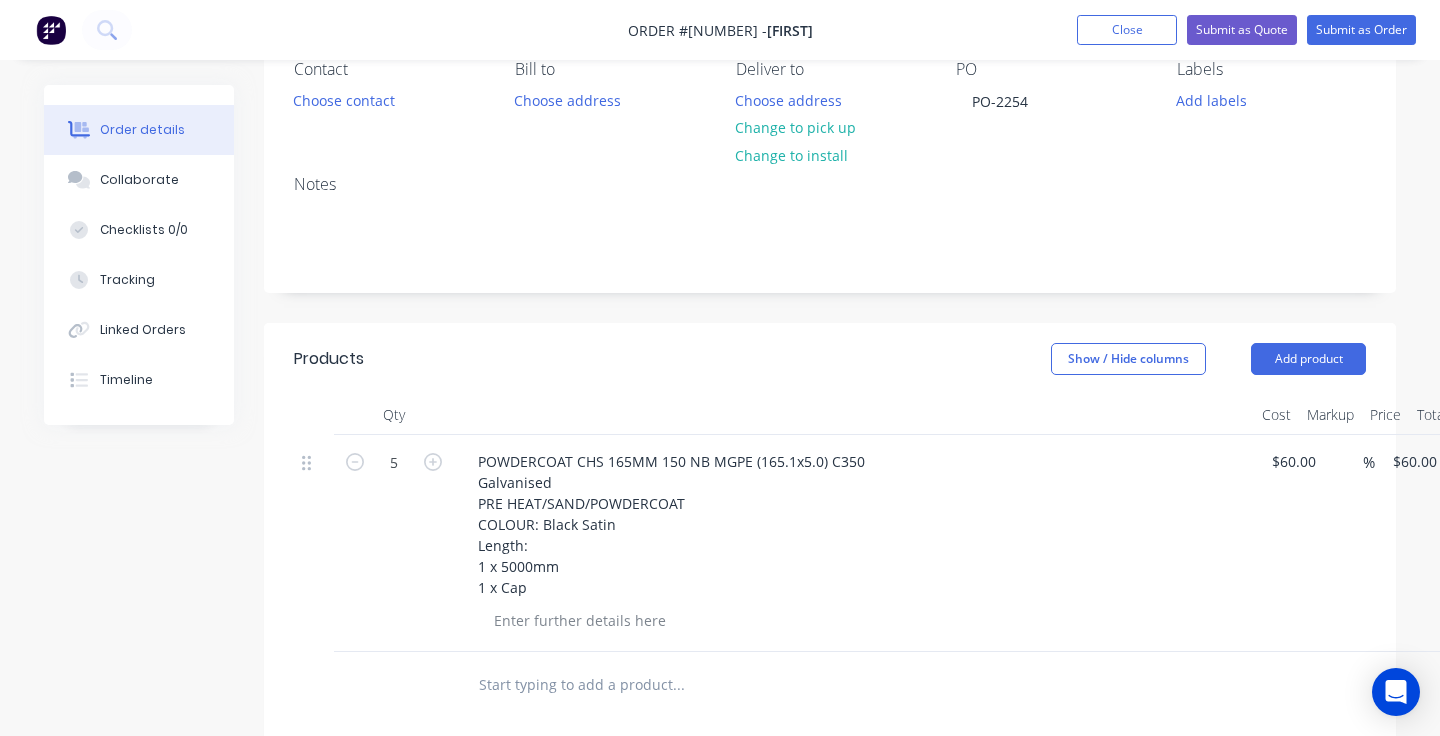 click on "POWDERCOAT CHS 165MM 150 NB MGPE (165.1x5.0) C350
Galvanised
PRE HEAT/SAND/POWDERCOAT
COLOUR: Black Satin
Length:
1 x 5000mm
1 x Cap" at bounding box center (854, 524) 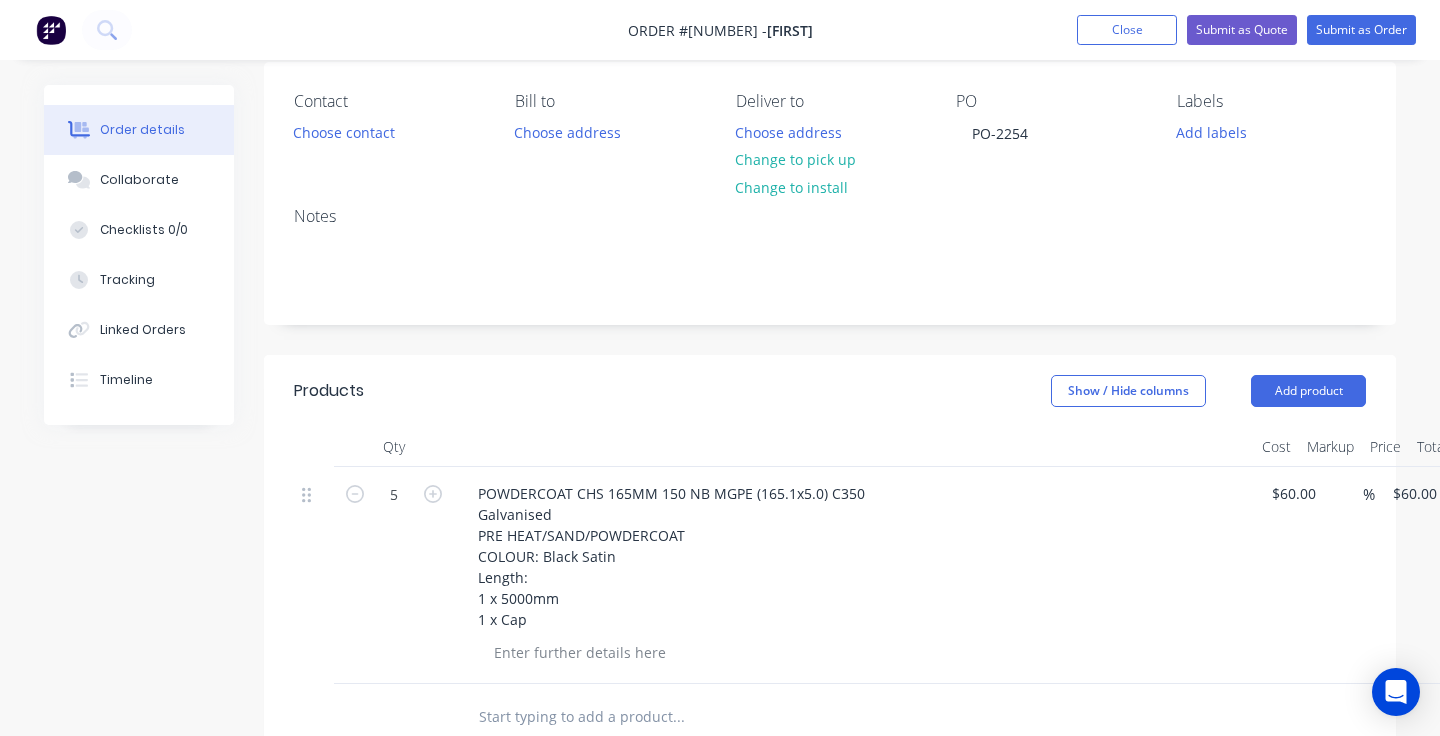 scroll, scrollTop: 145, scrollLeft: 0, axis: vertical 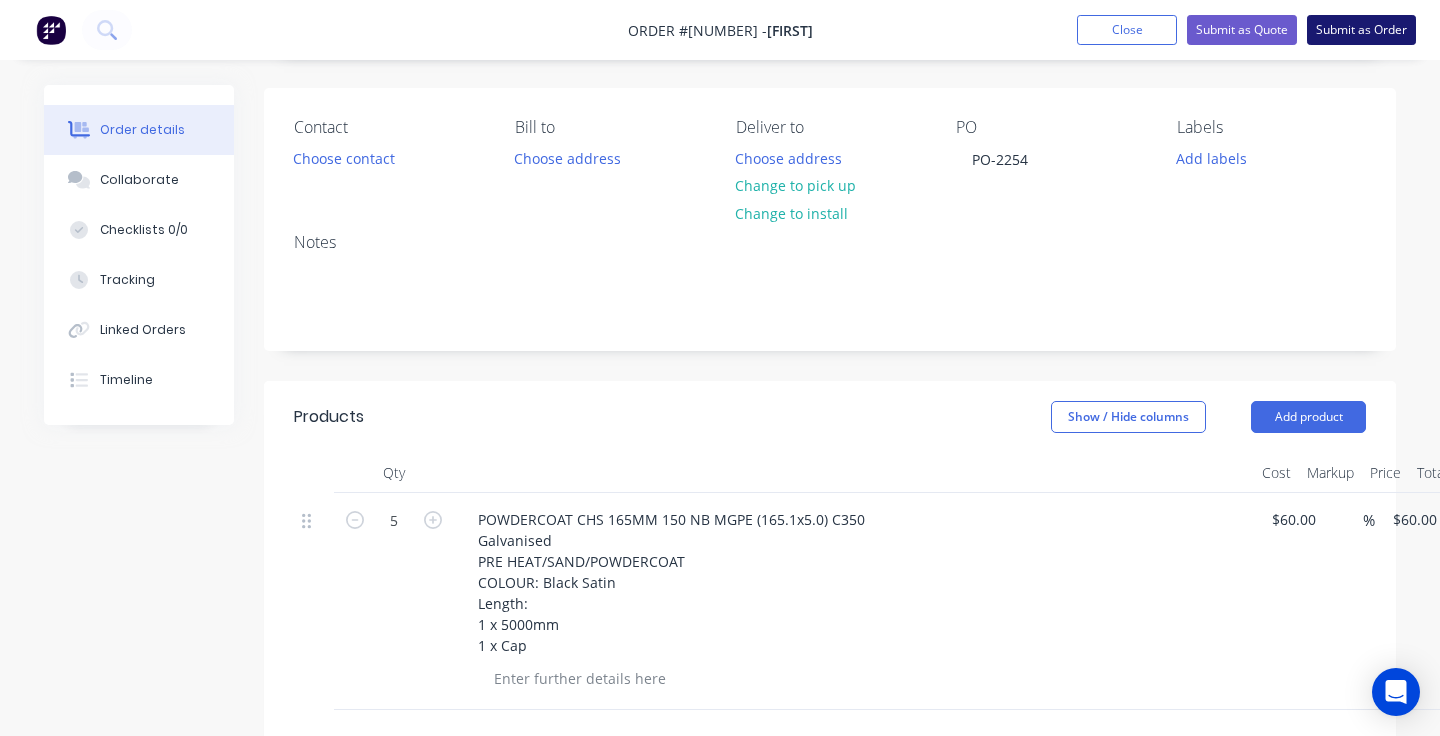 click on "Submit as Order" at bounding box center [1361, 30] 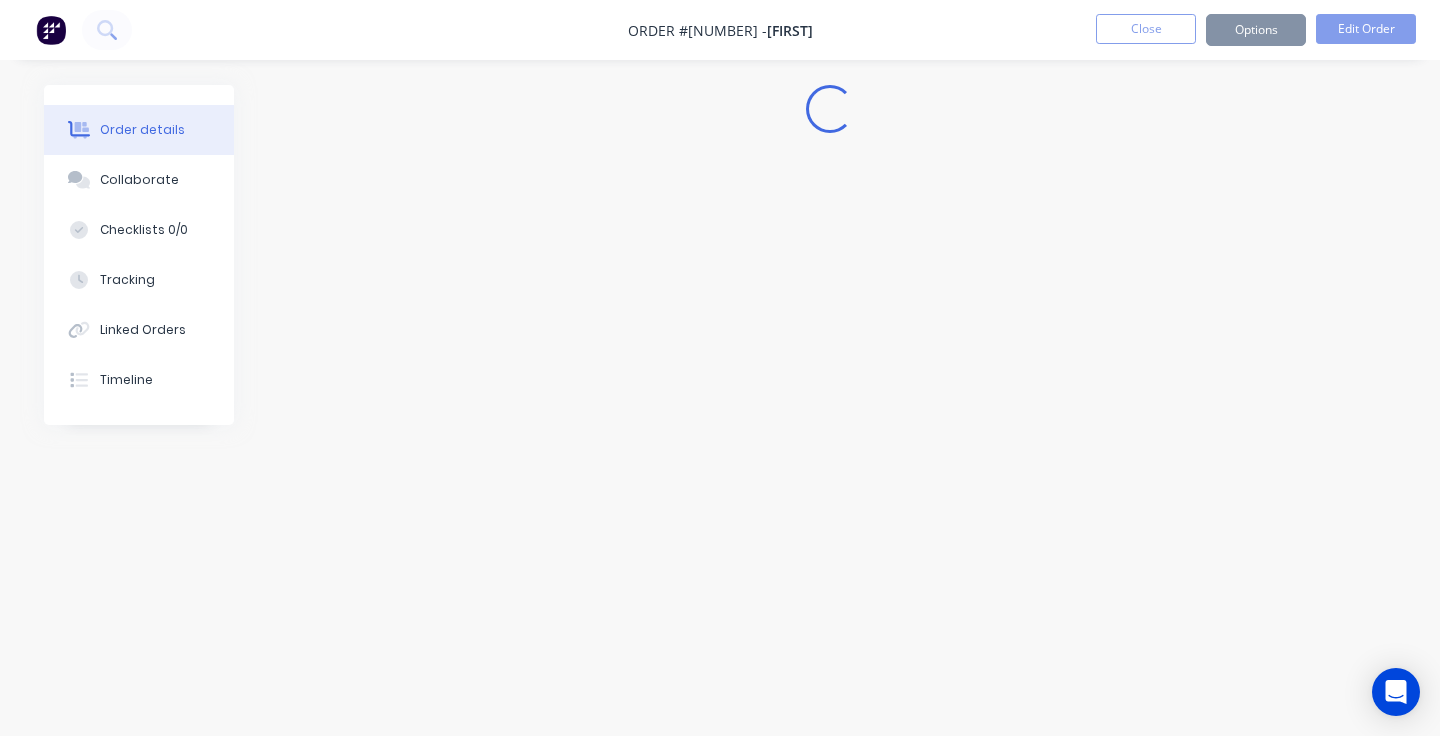 scroll, scrollTop: 0, scrollLeft: 0, axis: both 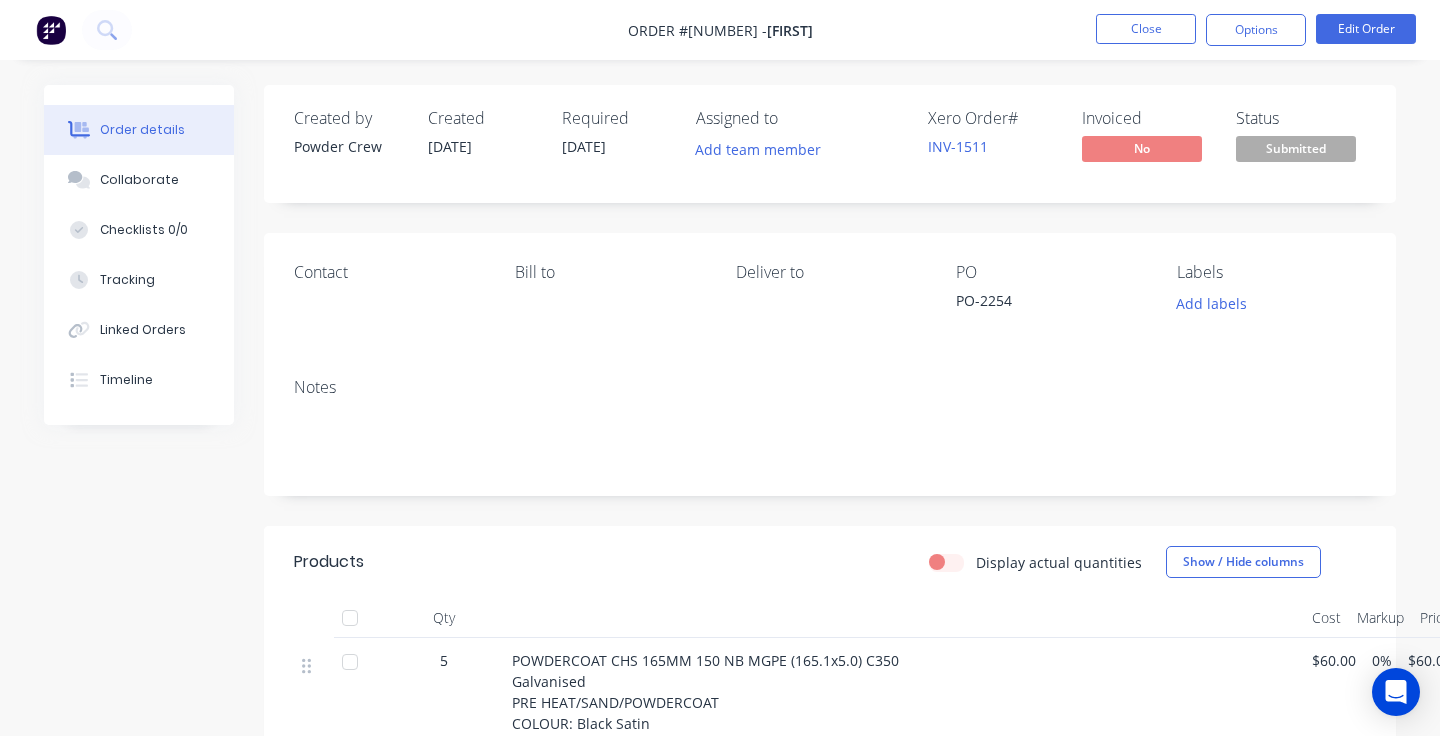 click on "Submitted" at bounding box center [1296, 148] 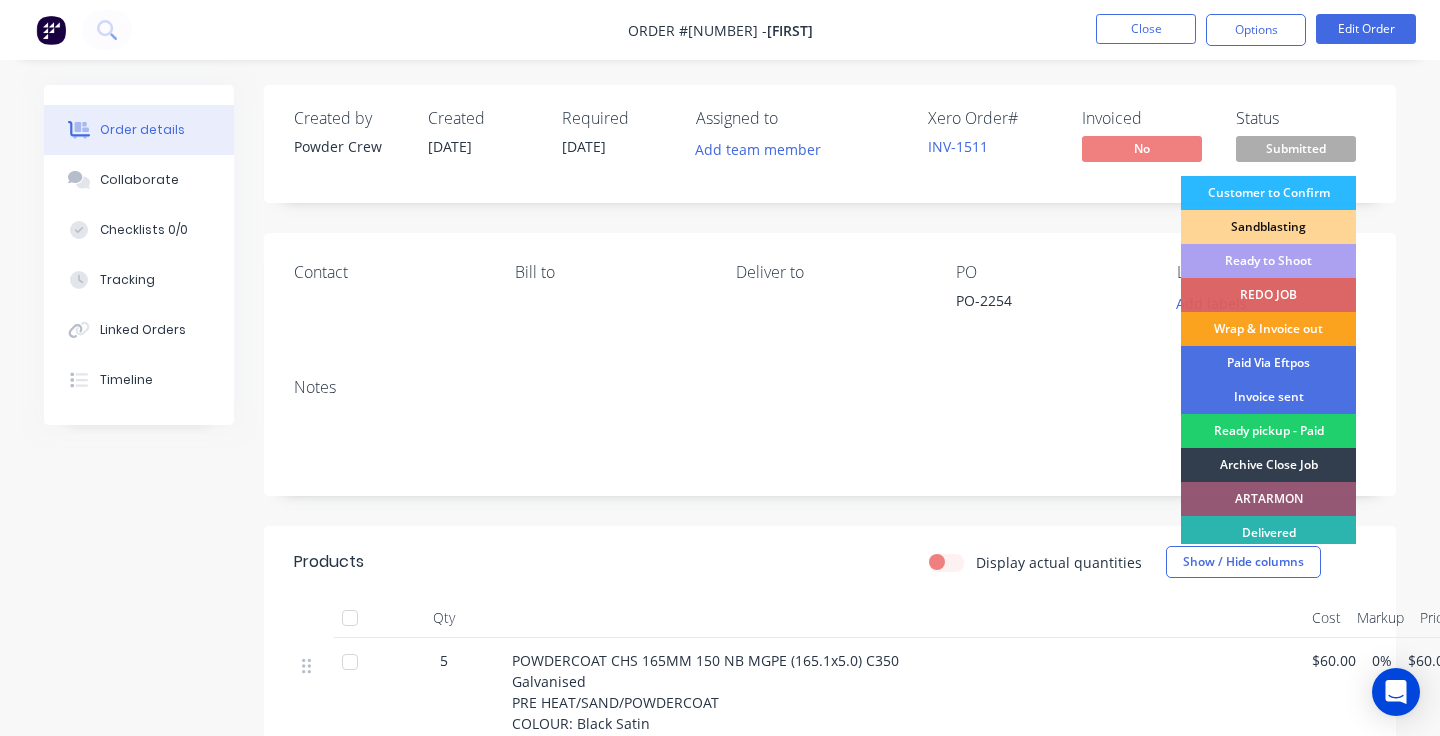 click on "Ready to Shoot" at bounding box center [1268, 261] 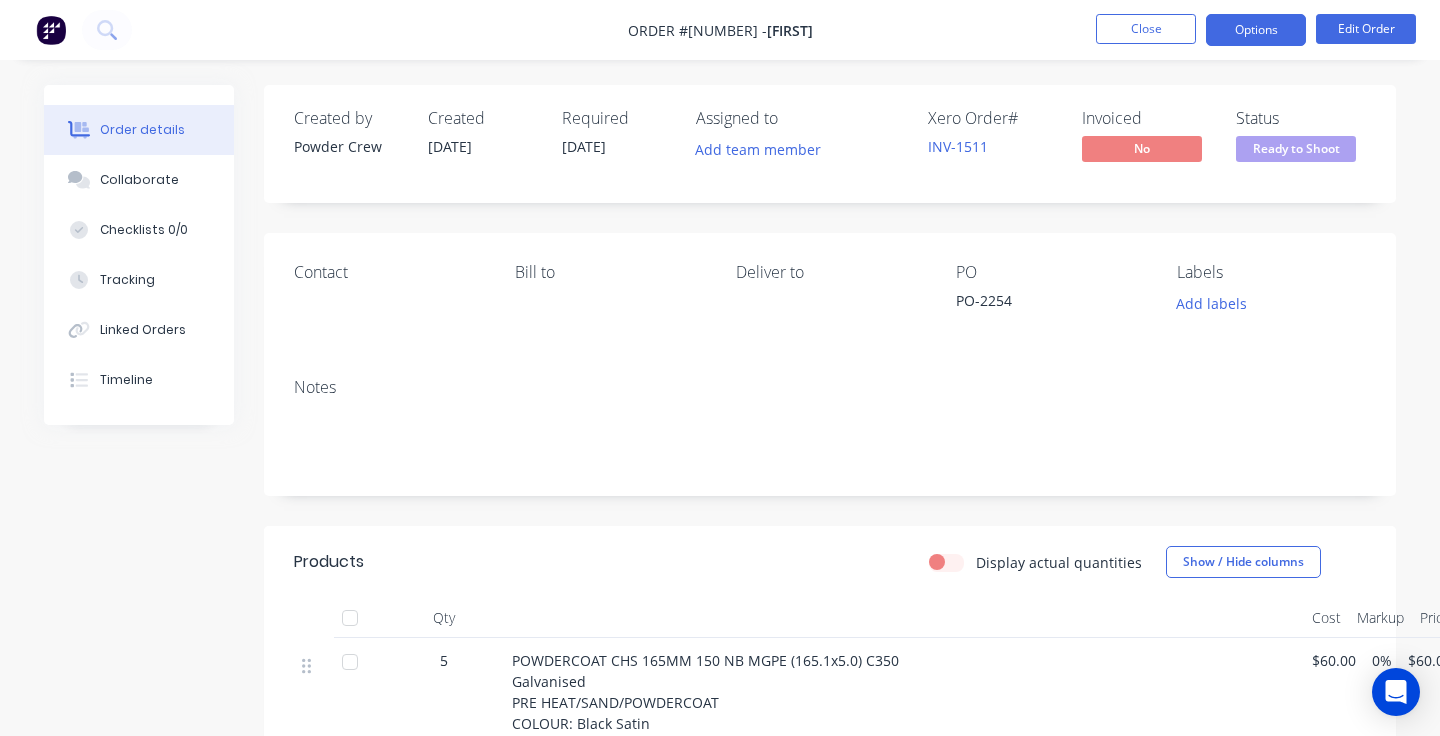 click on "Options" at bounding box center (1256, 30) 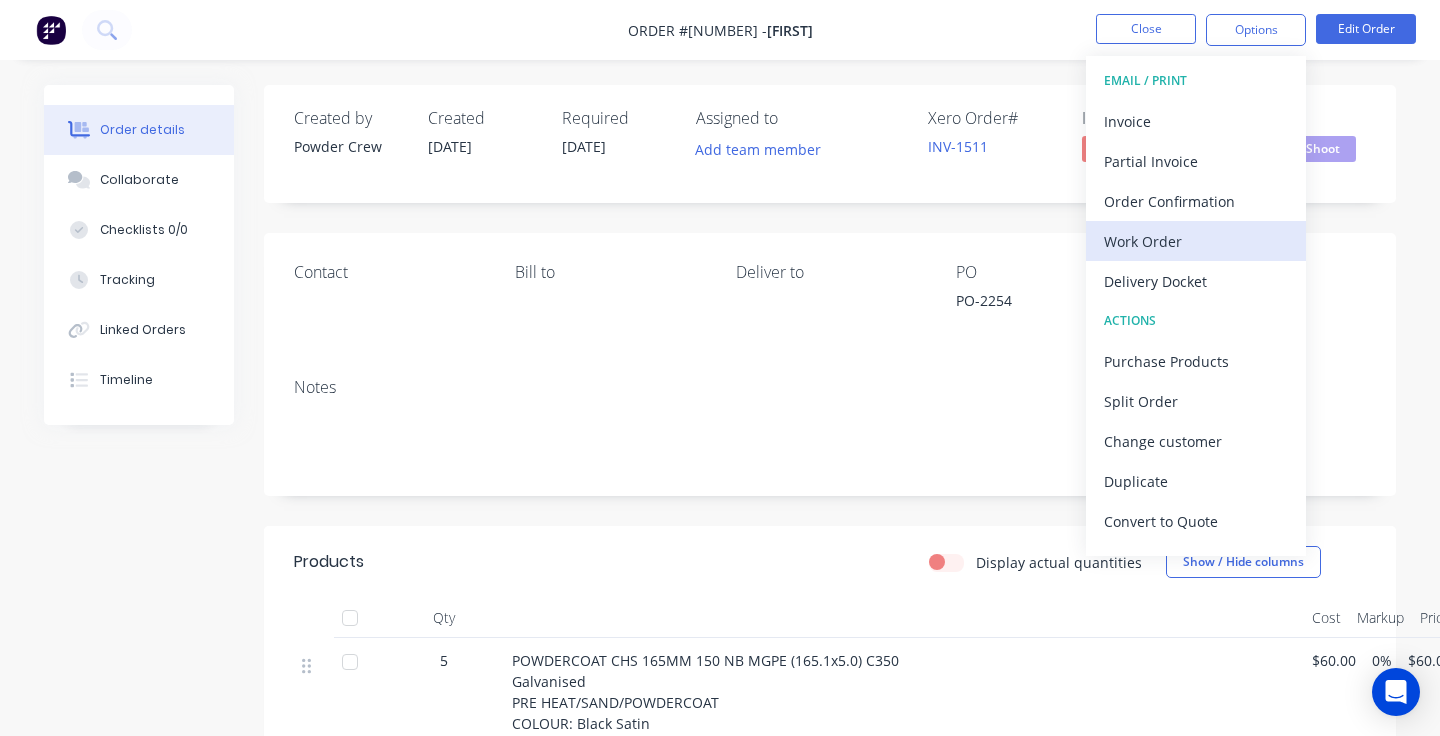 click on "Work Order" at bounding box center [1196, 81] 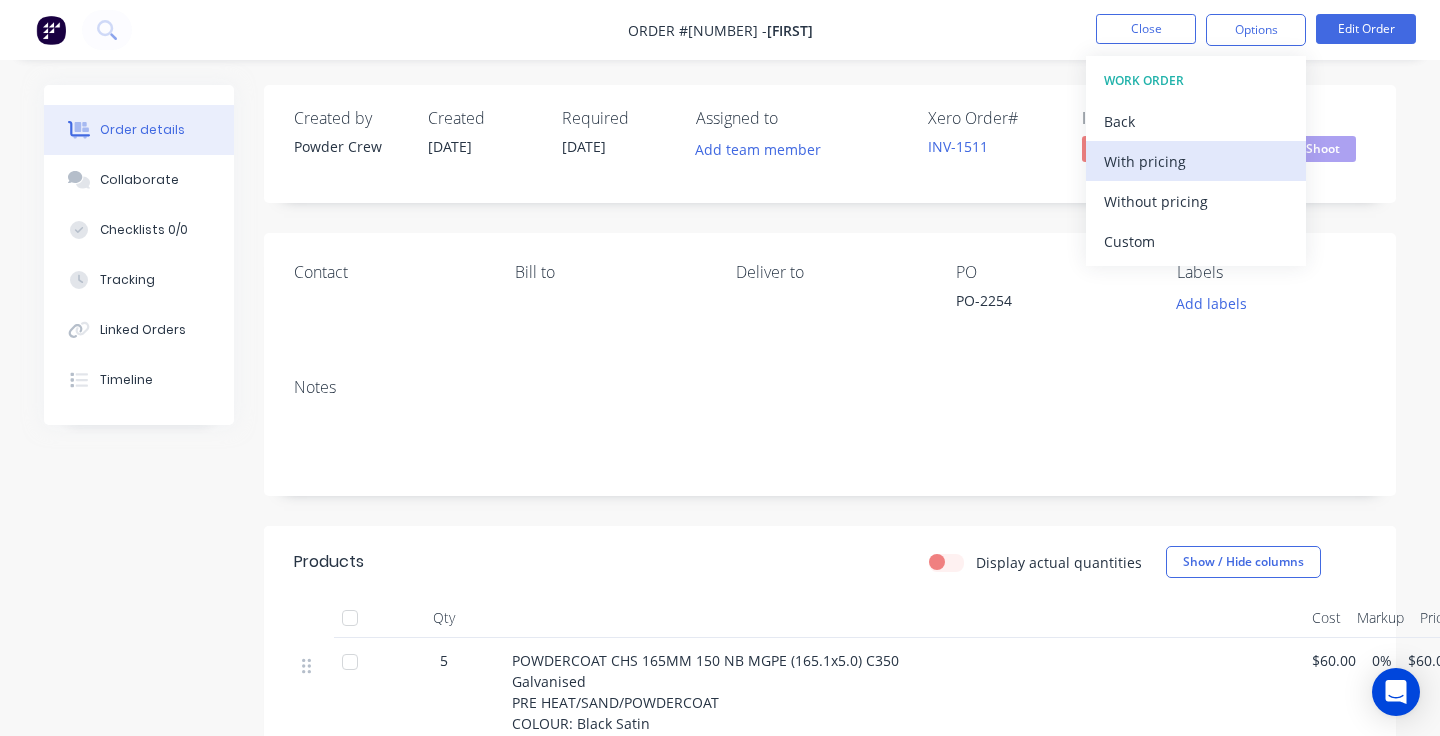 click on "With pricing" at bounding box center [1196, 81] 